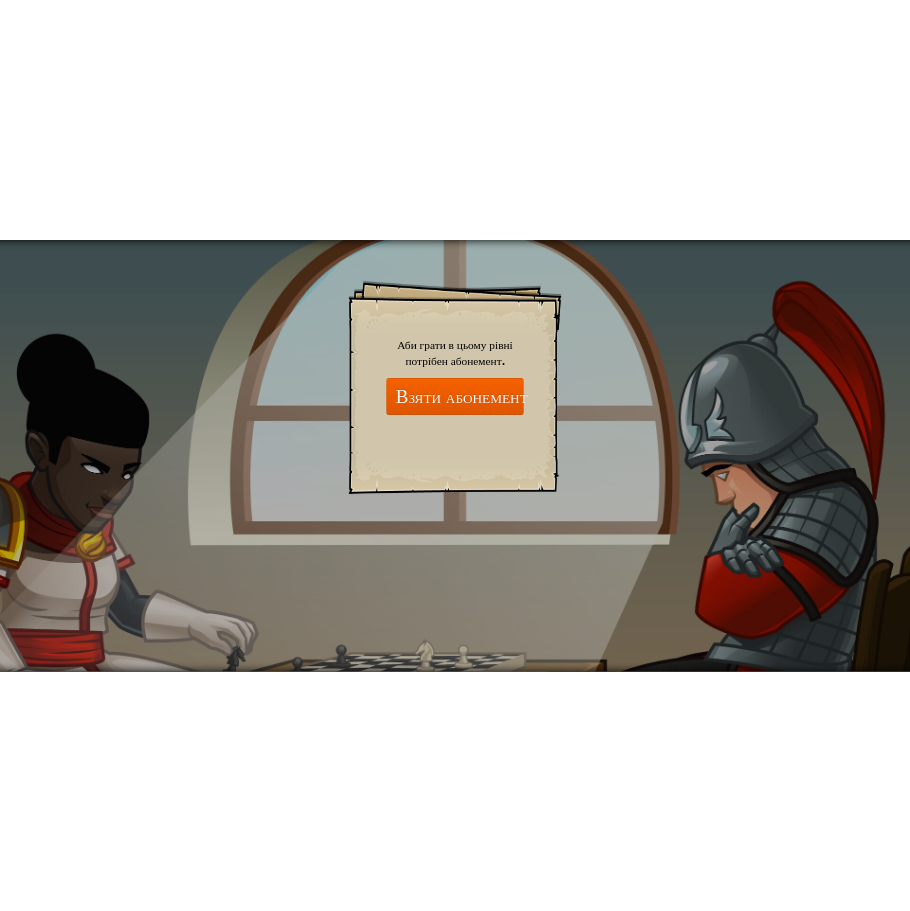 scroll, scrollTop: 0, scrollLeft: 0, axis: both 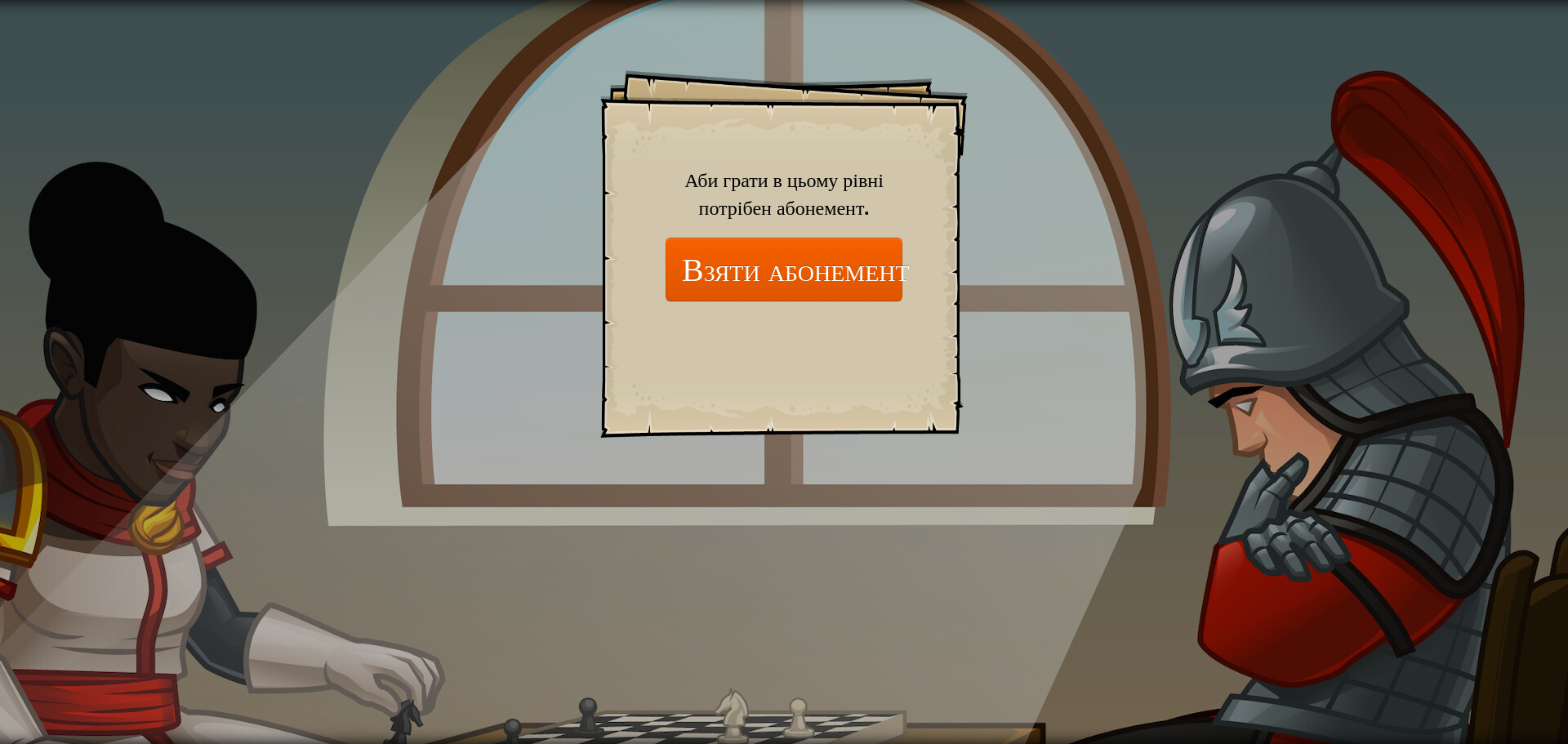 click on "Goals Start Level Помилка завантаження з сервера Аби грати в цьому рівні потрібен абонемент. Взяти абонемент Вам потрібно приєднатись до курсу щоб зіграти в цей рівень. Повернутись до моїх курсів Попроси свого вчителя призначити тобі ліцензію для продовження гри на CodeCombat! Повернутись до моїх курсів Цей рівень заблоковано. Повернутись до моїх курсів Натисніть на Інструкцію вгорі сторінки, аби отримати корисну інформацію." at bounding box center [784, 372] 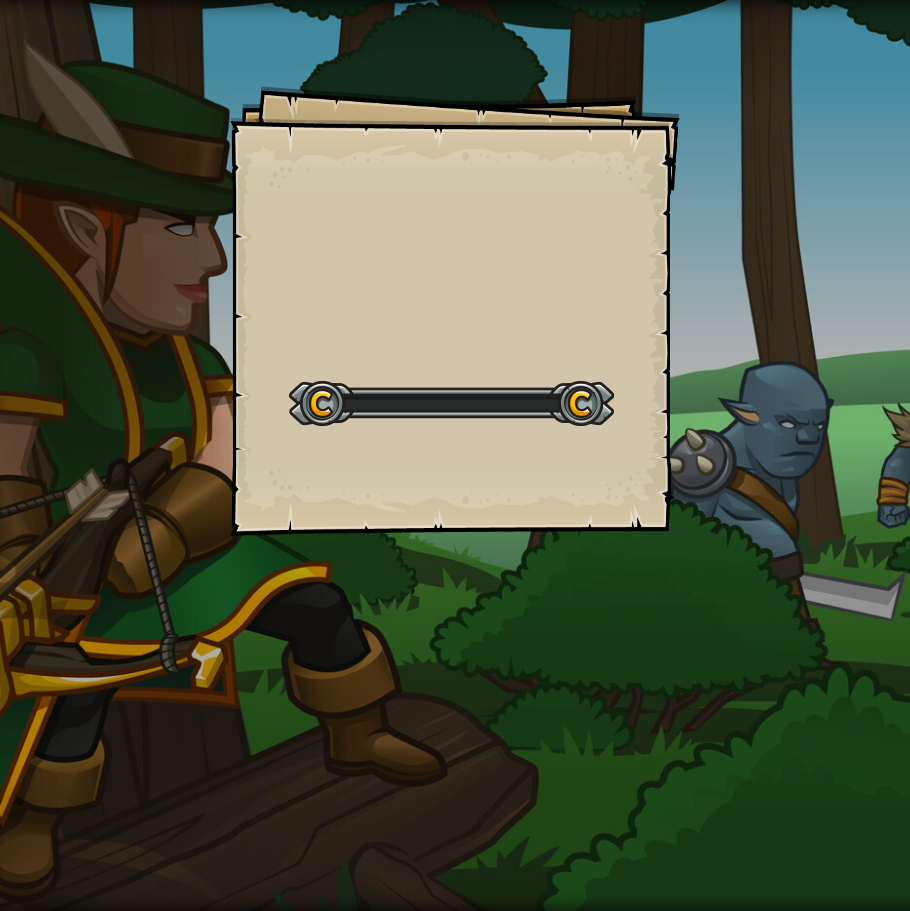 scroll, scrollTop: 0, scrollLeft: 0, axis: both 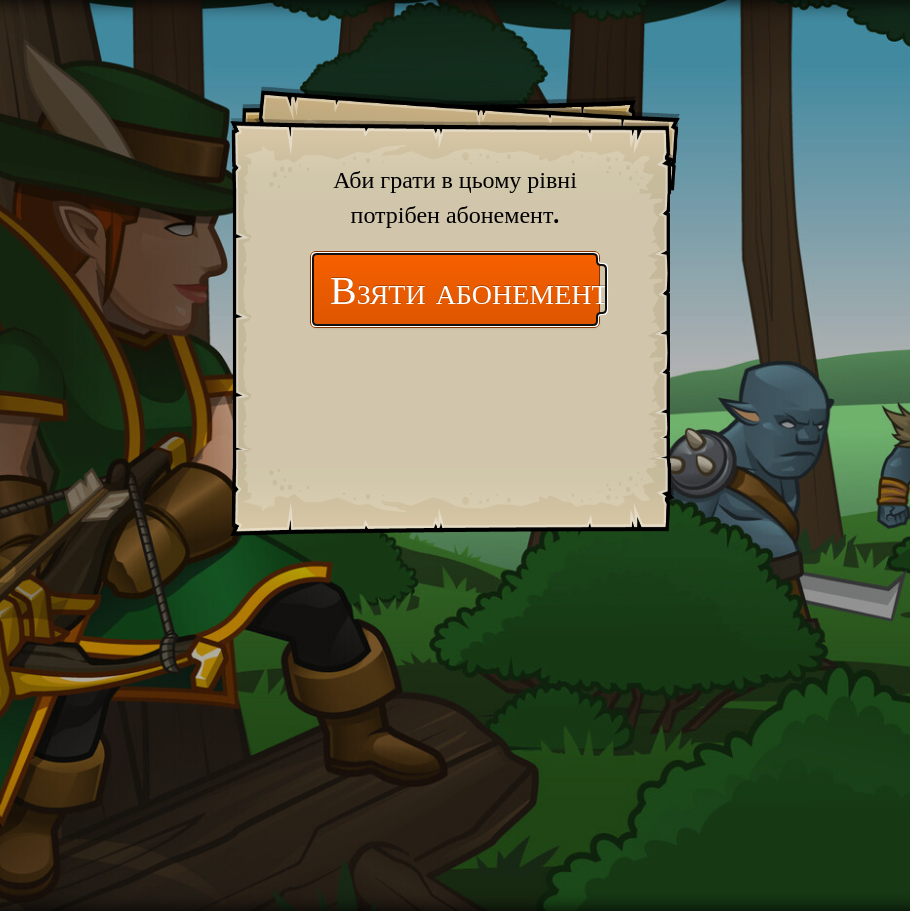click on "Взяти абонемент" at bounding box center (455, 289) 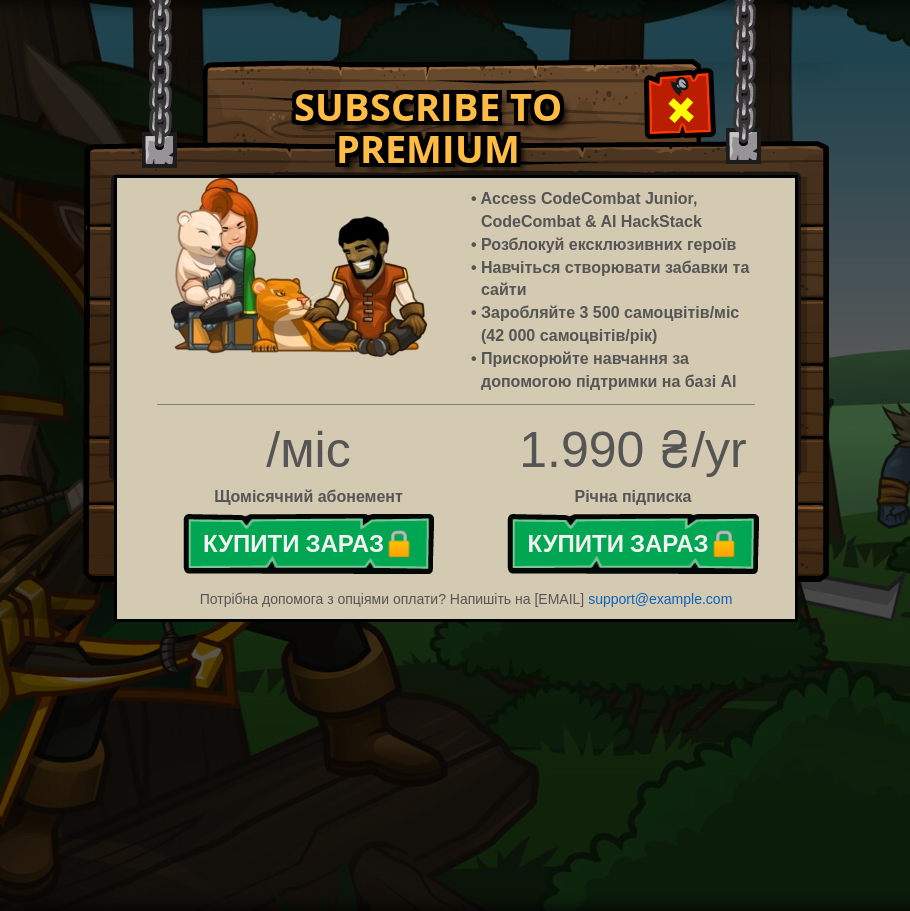 click at bounding box center [680, 107] 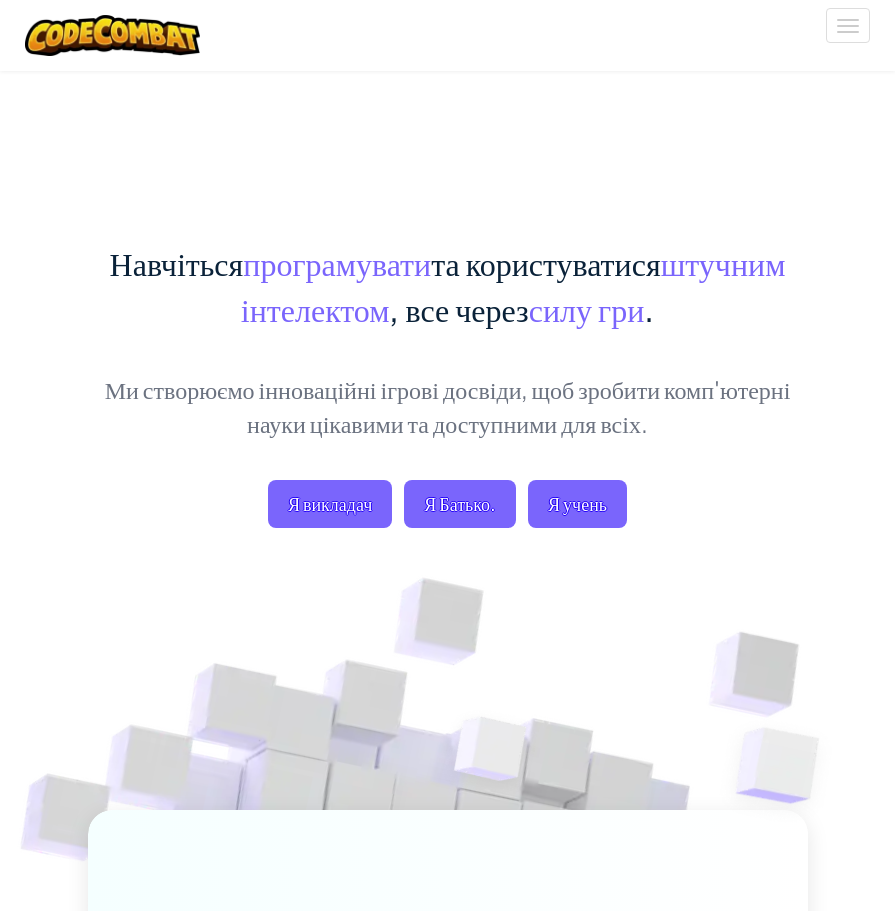 scroll, scrollTop: 0, scrollLeft: 0, axis: both 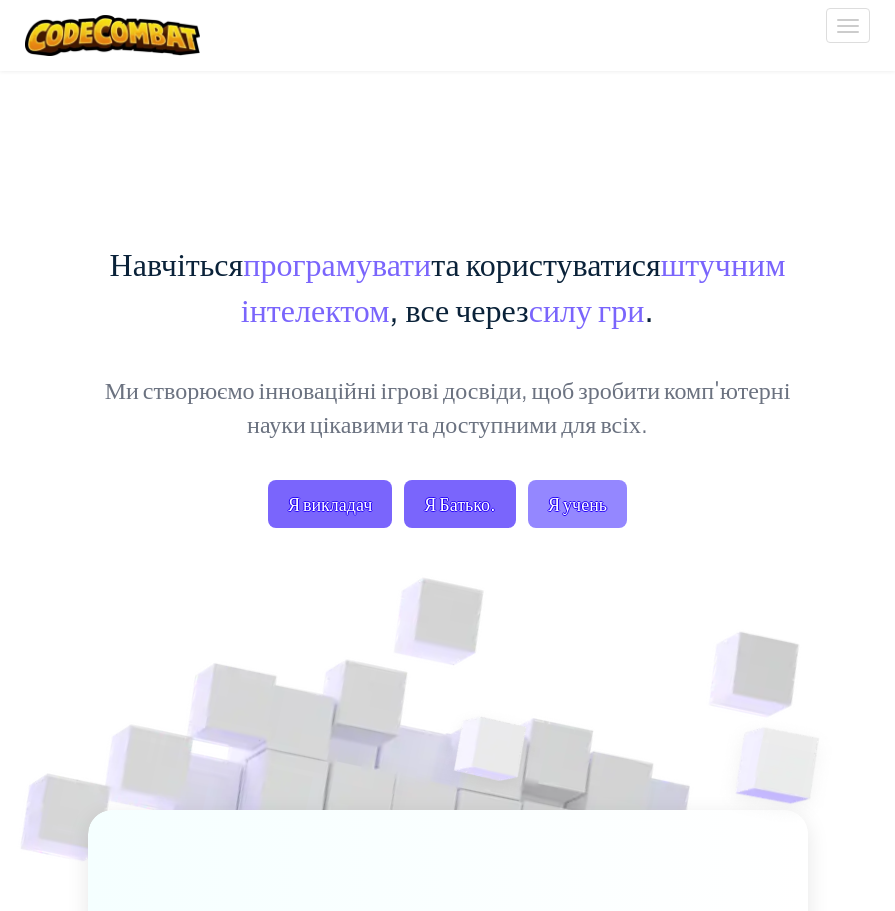 click on "Я учень" at bounding box center (577, 504) 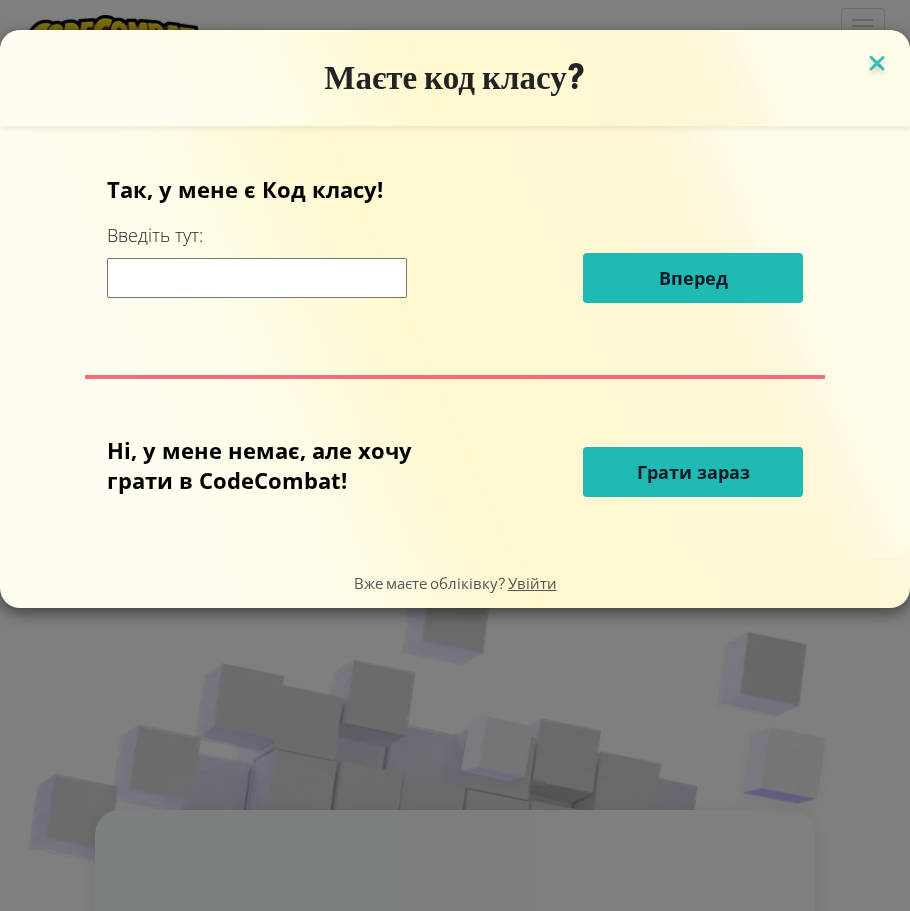 click at bounding box center (877, 65) 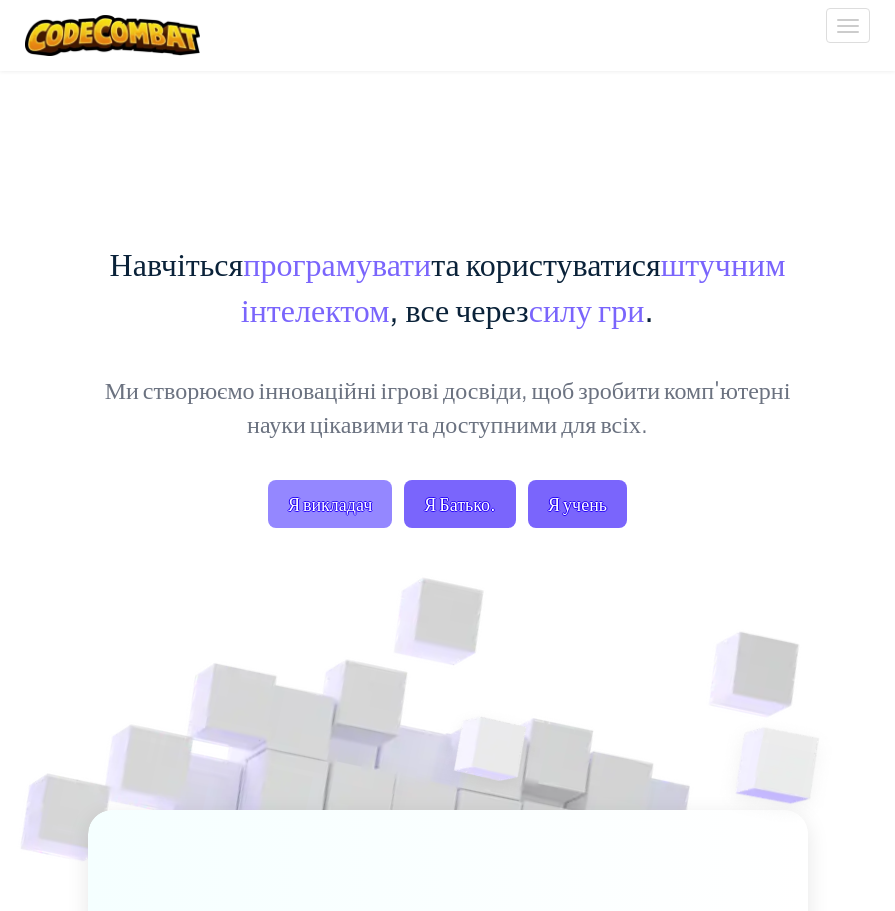 click on "Я викладач" at bounding box center (330, 504) 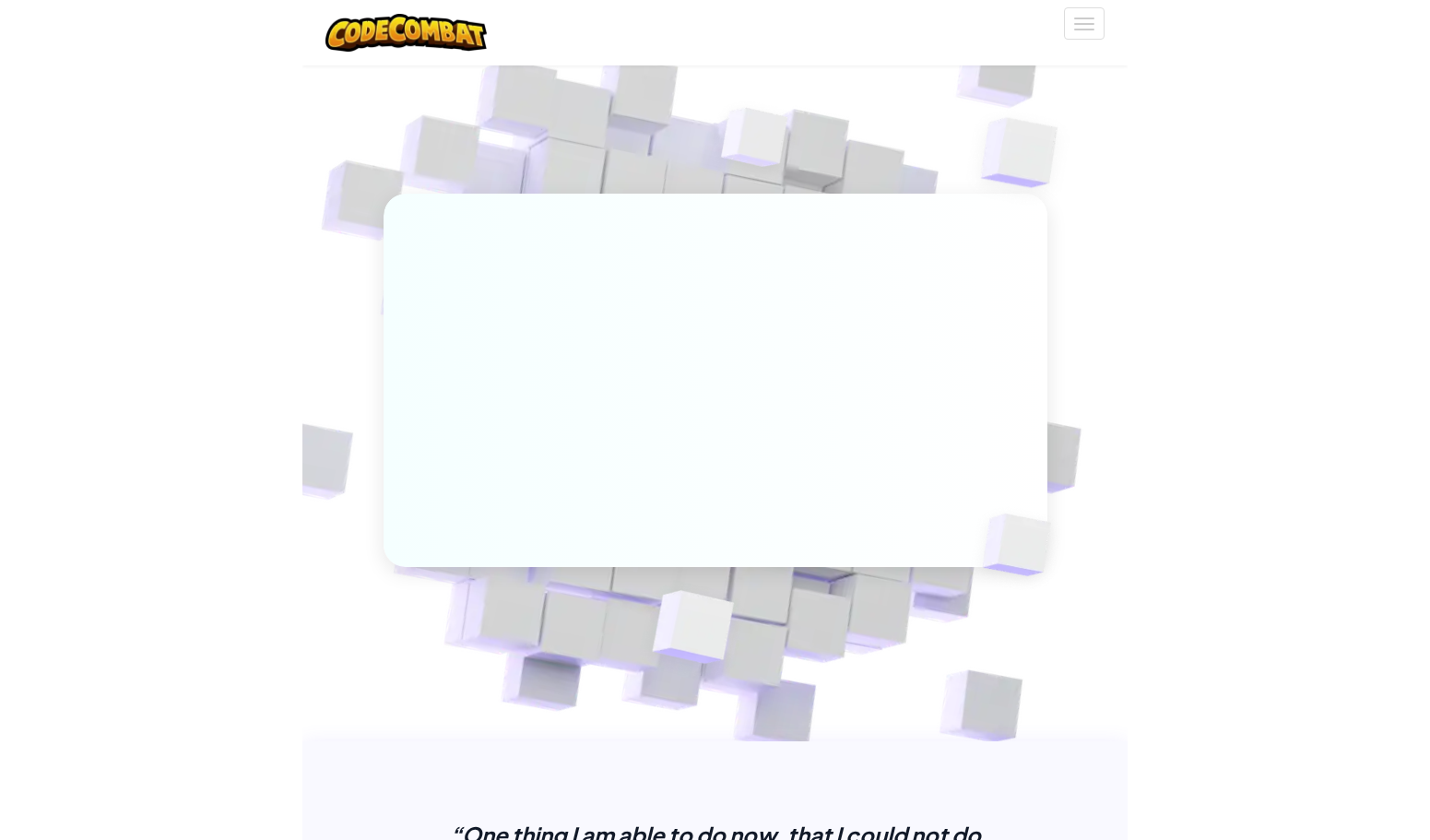 scroll, scrollTop: 0, scrollLeft: 0, axis: both 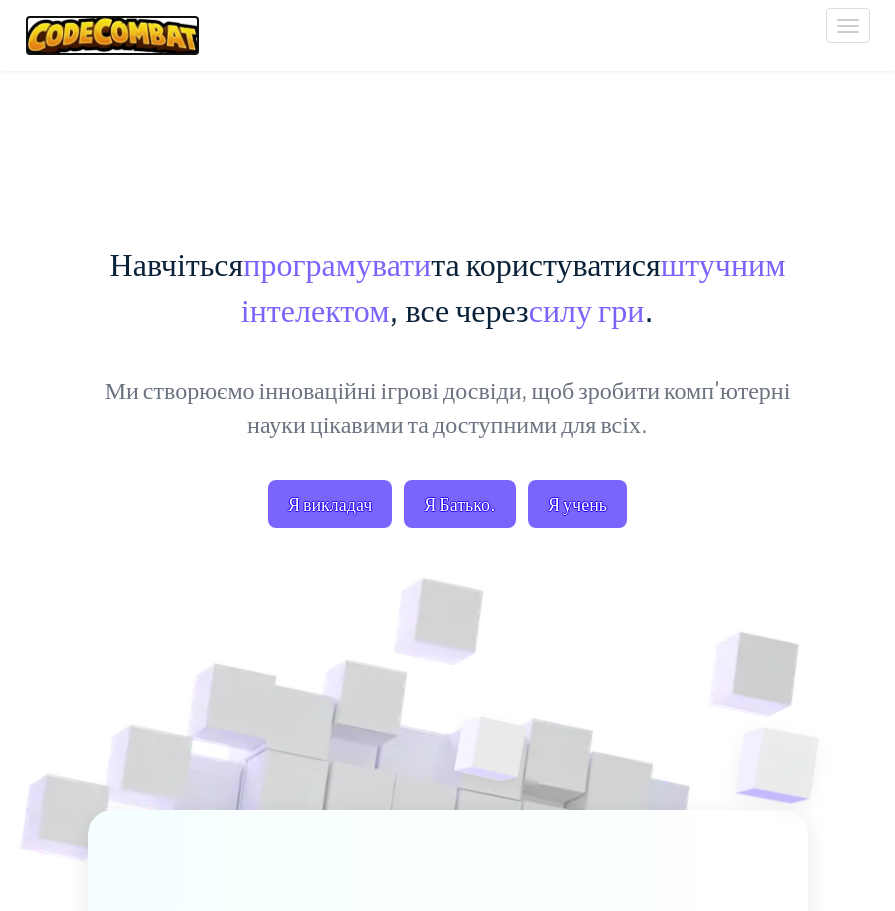 click at bounding box center [112, 35] 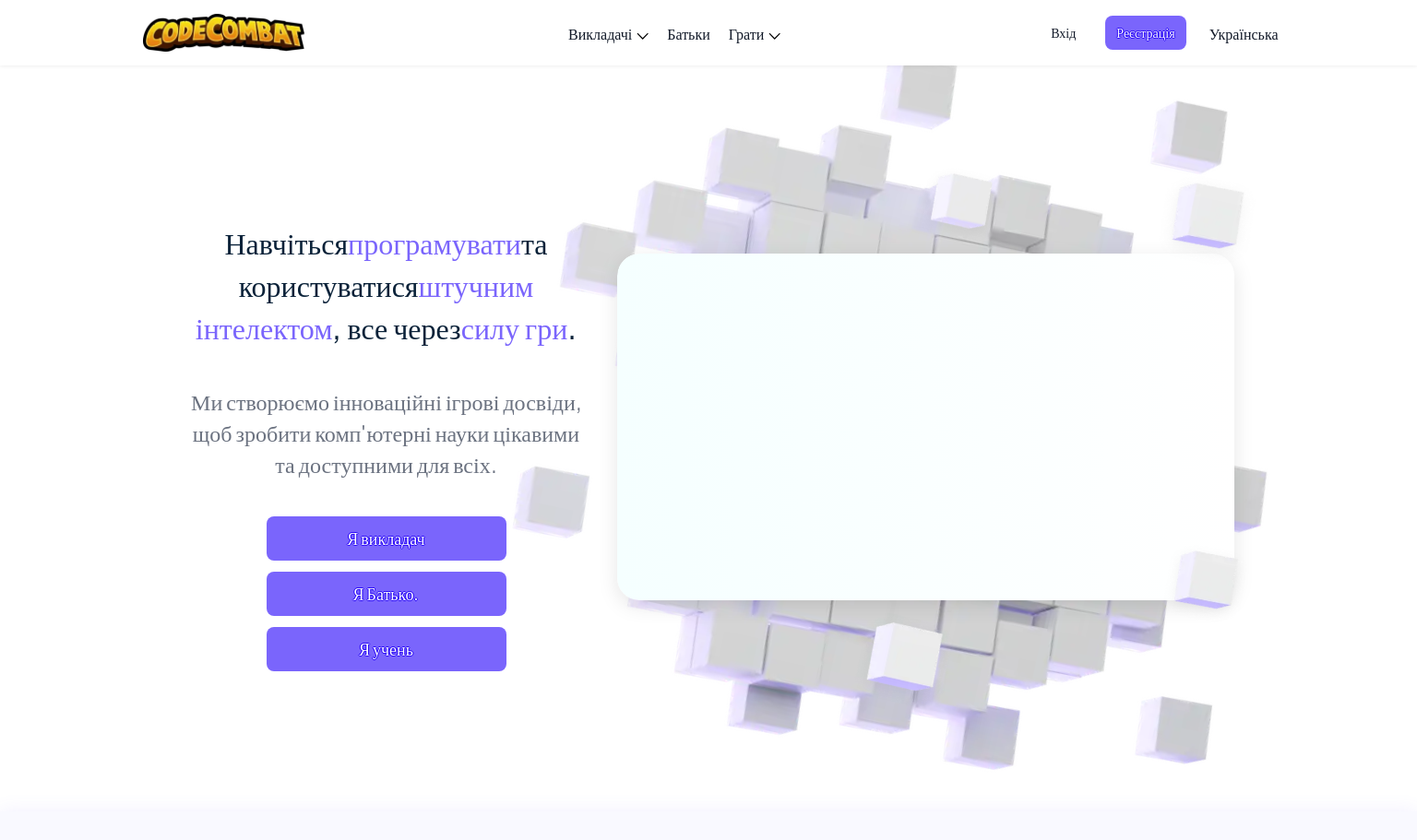 click on "Вхід" at bounding box center (1063, 32) 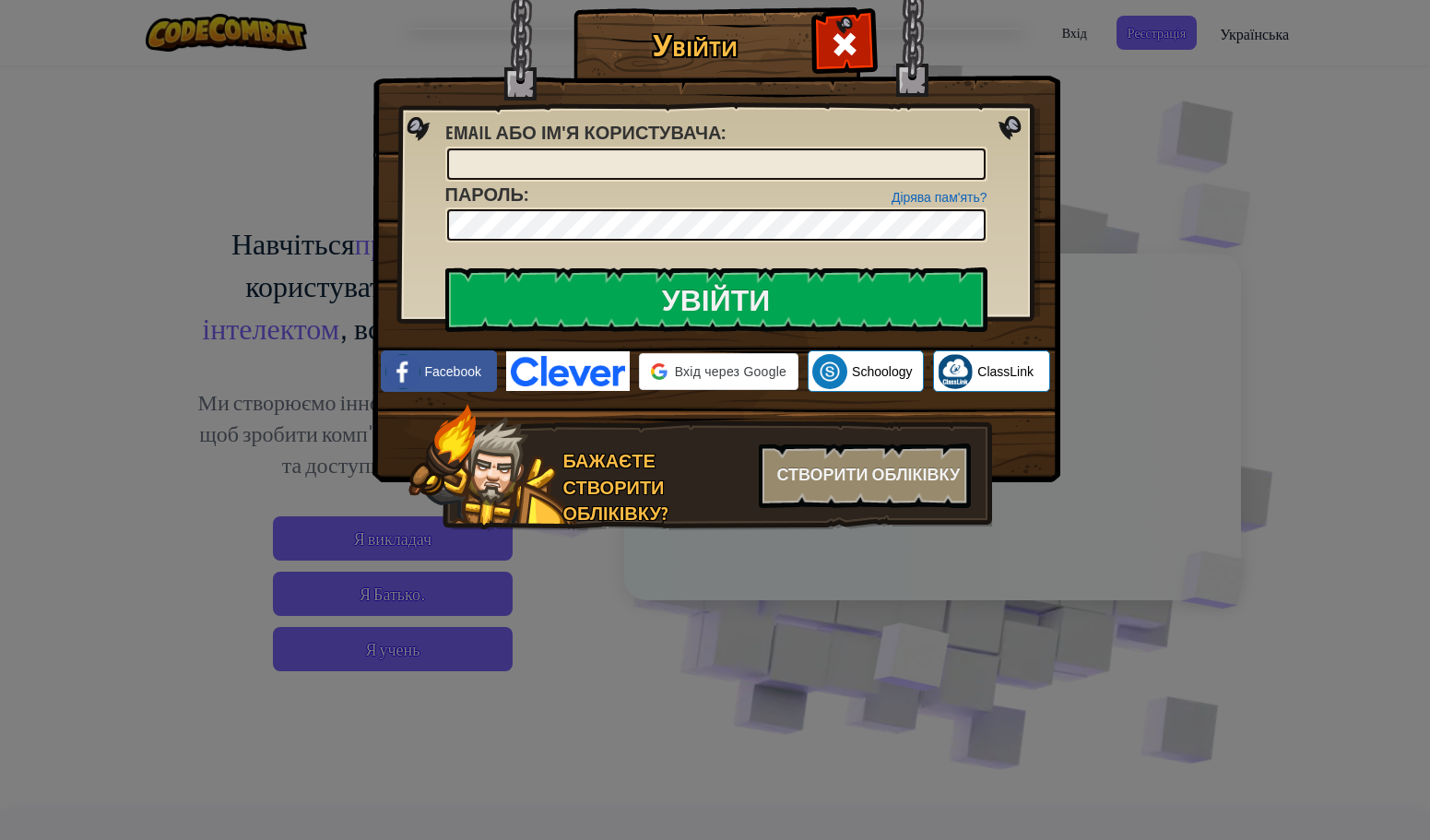 type on "[EMAIL]" 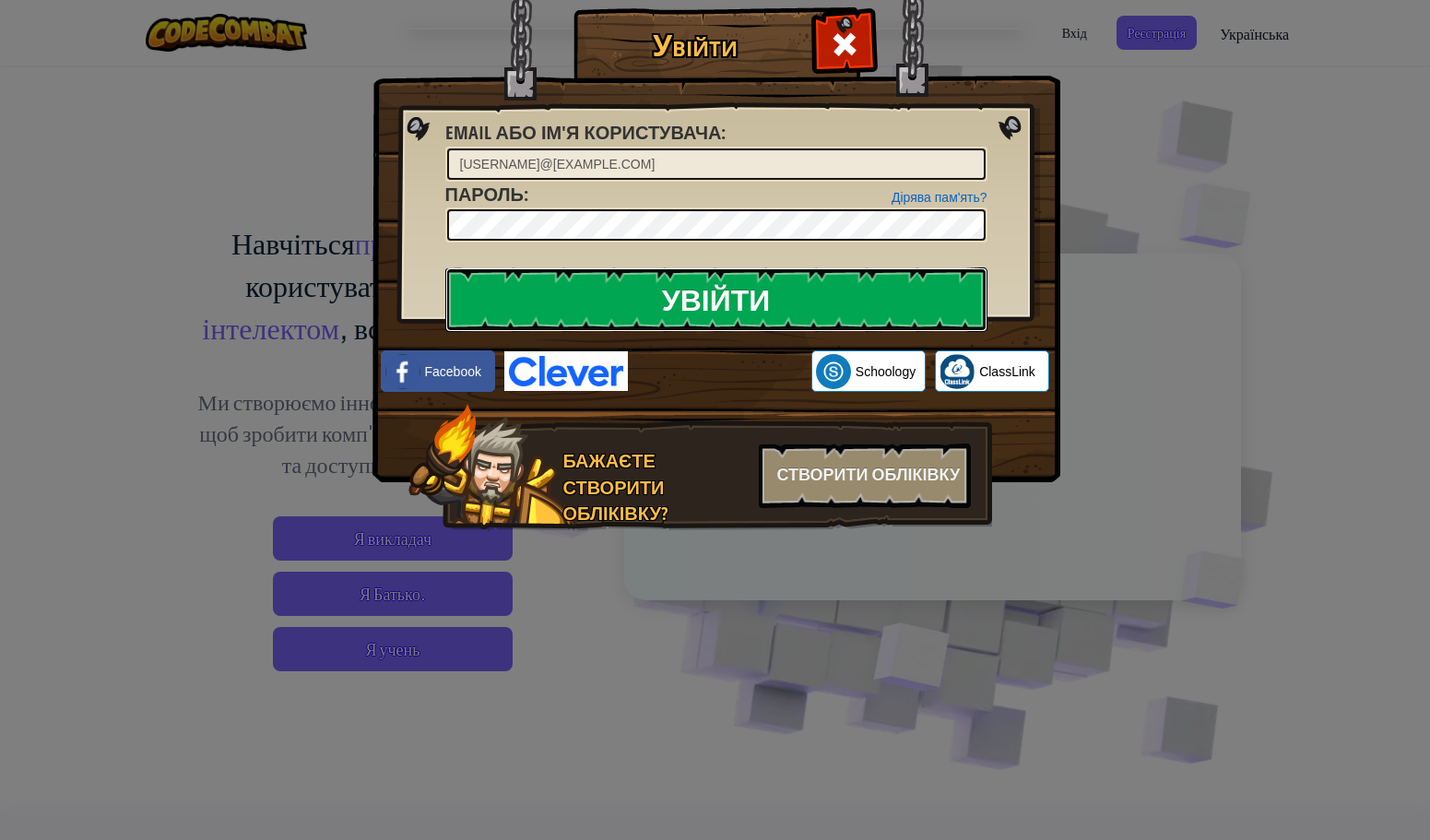 click on "Увійти" at bounding box center [716, 300] 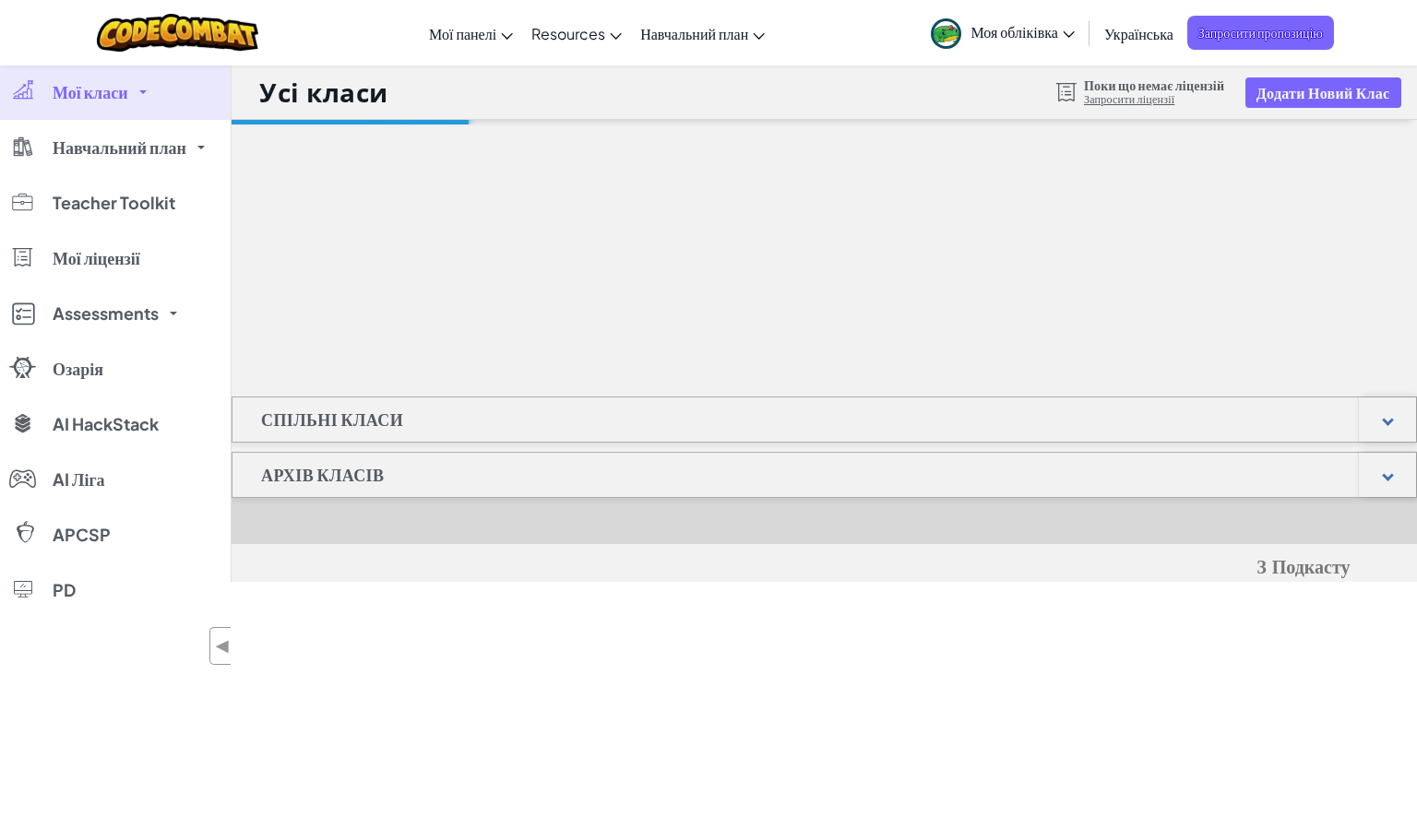 scroll, scrollTop: 0, scrollLeft: 0, axis: both 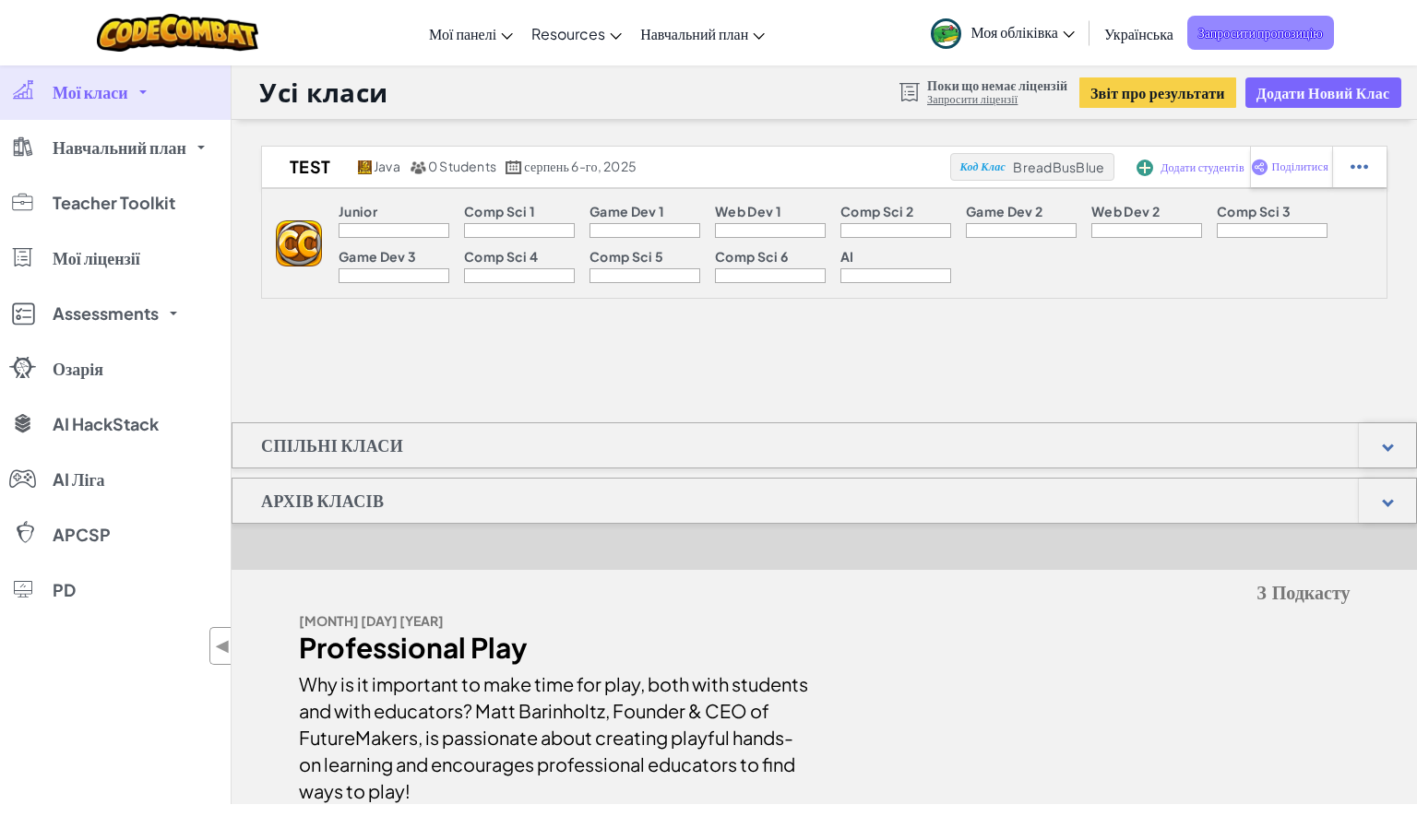 click on "Запросити пропозицію" at bounding box center [1260, 32] 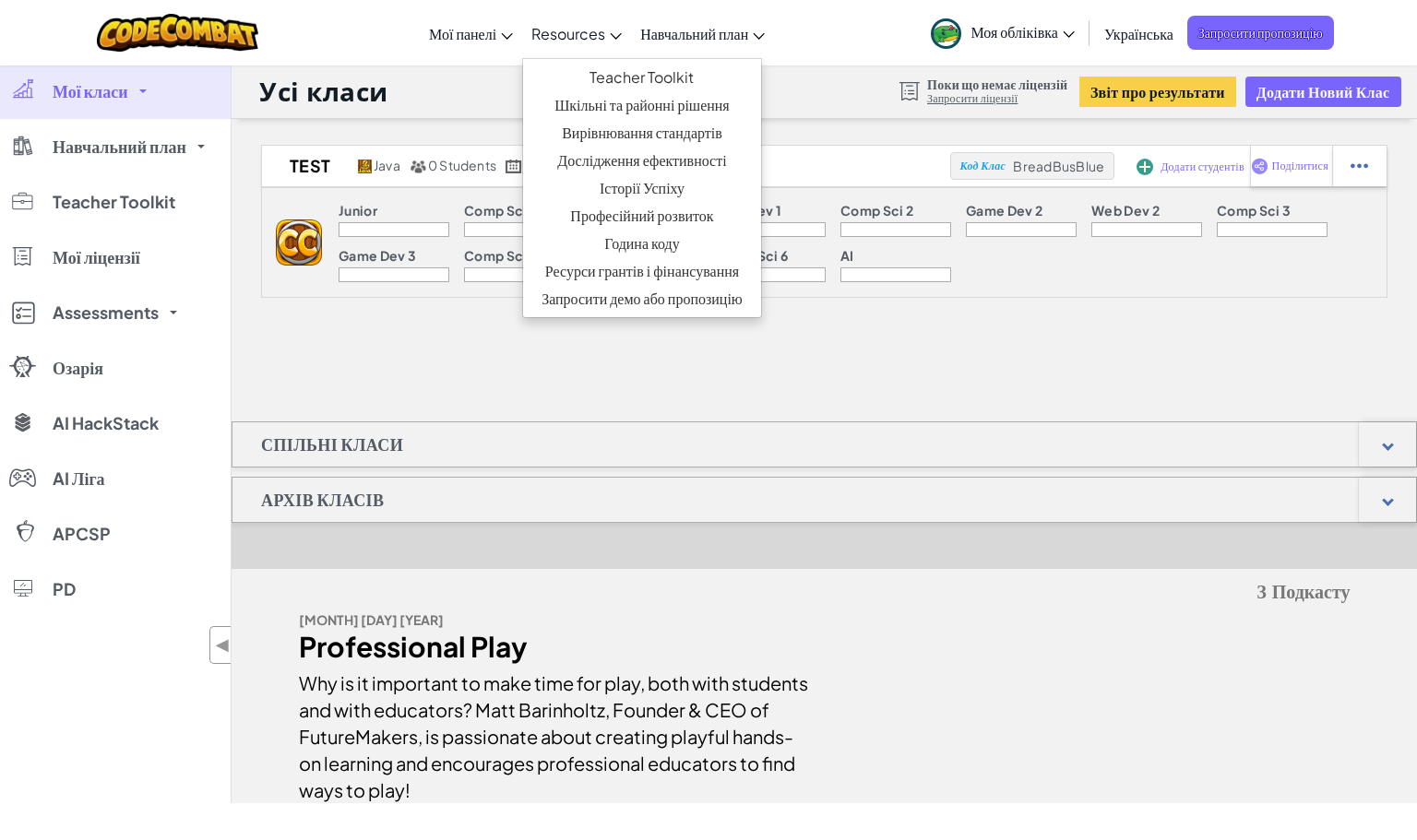 scroll, scrollTop: 0, scrollLeft: 0, axis: both 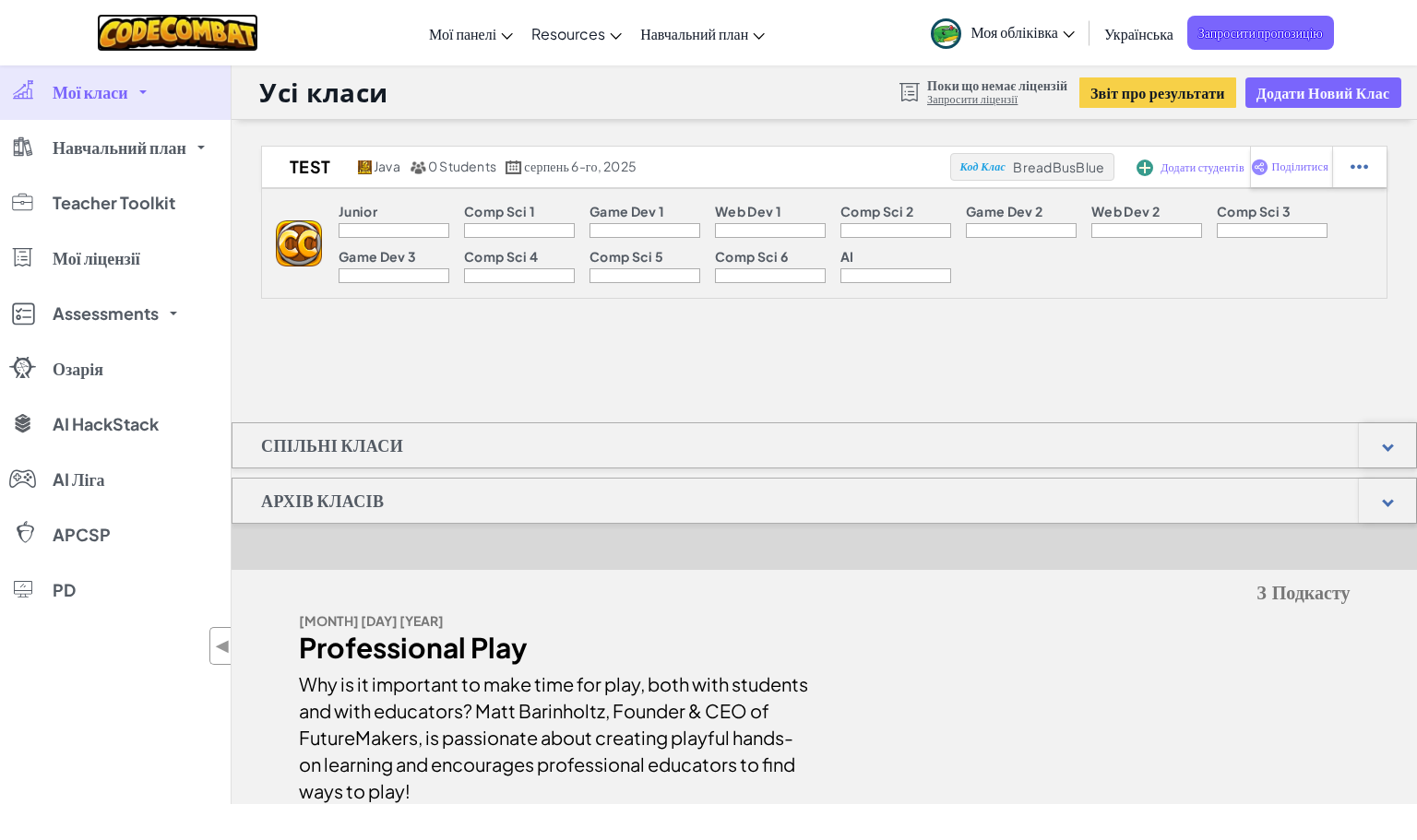 click at bounding box center (177, 32) 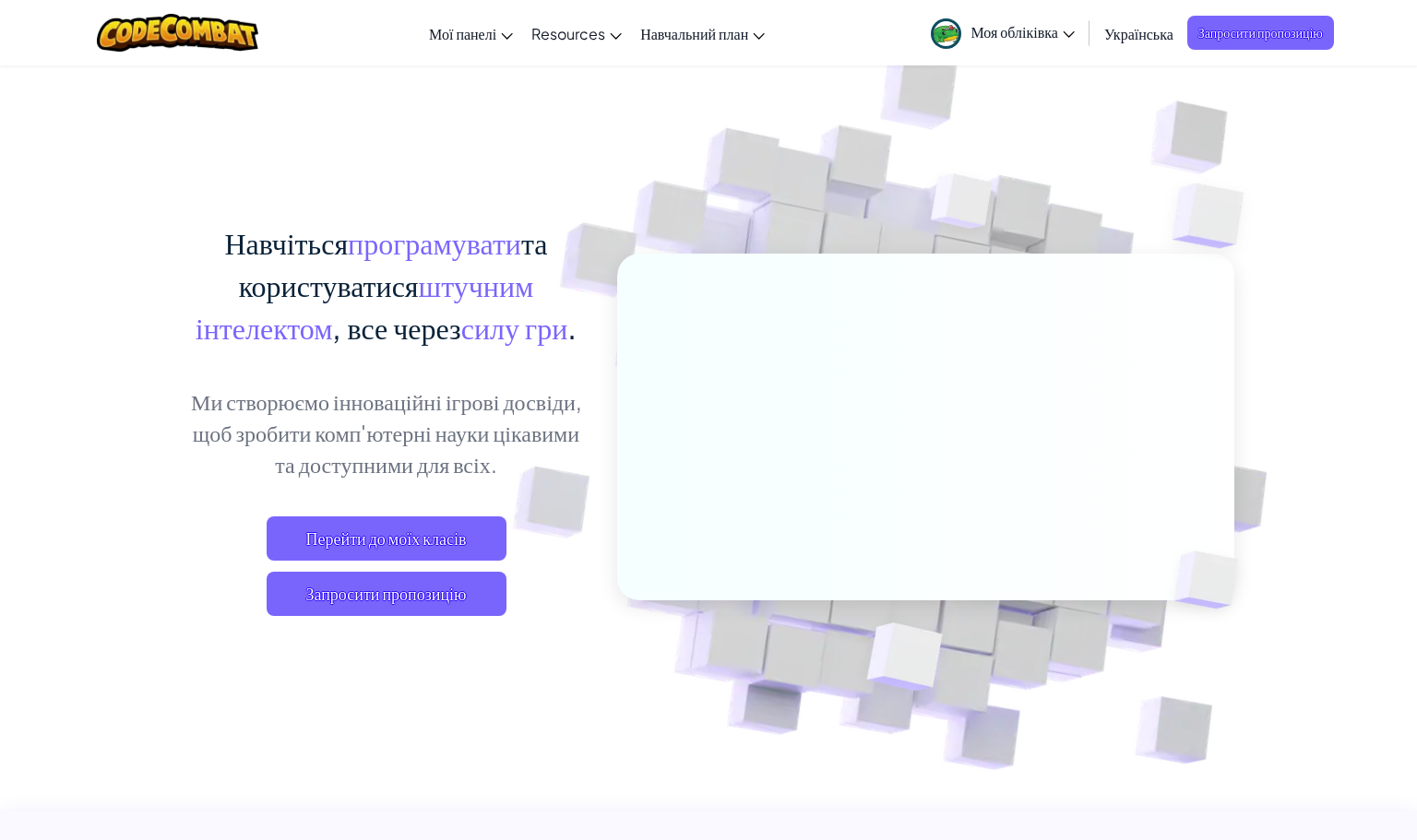 click on "Моя обліківка" at bounding box center [1022, 31] 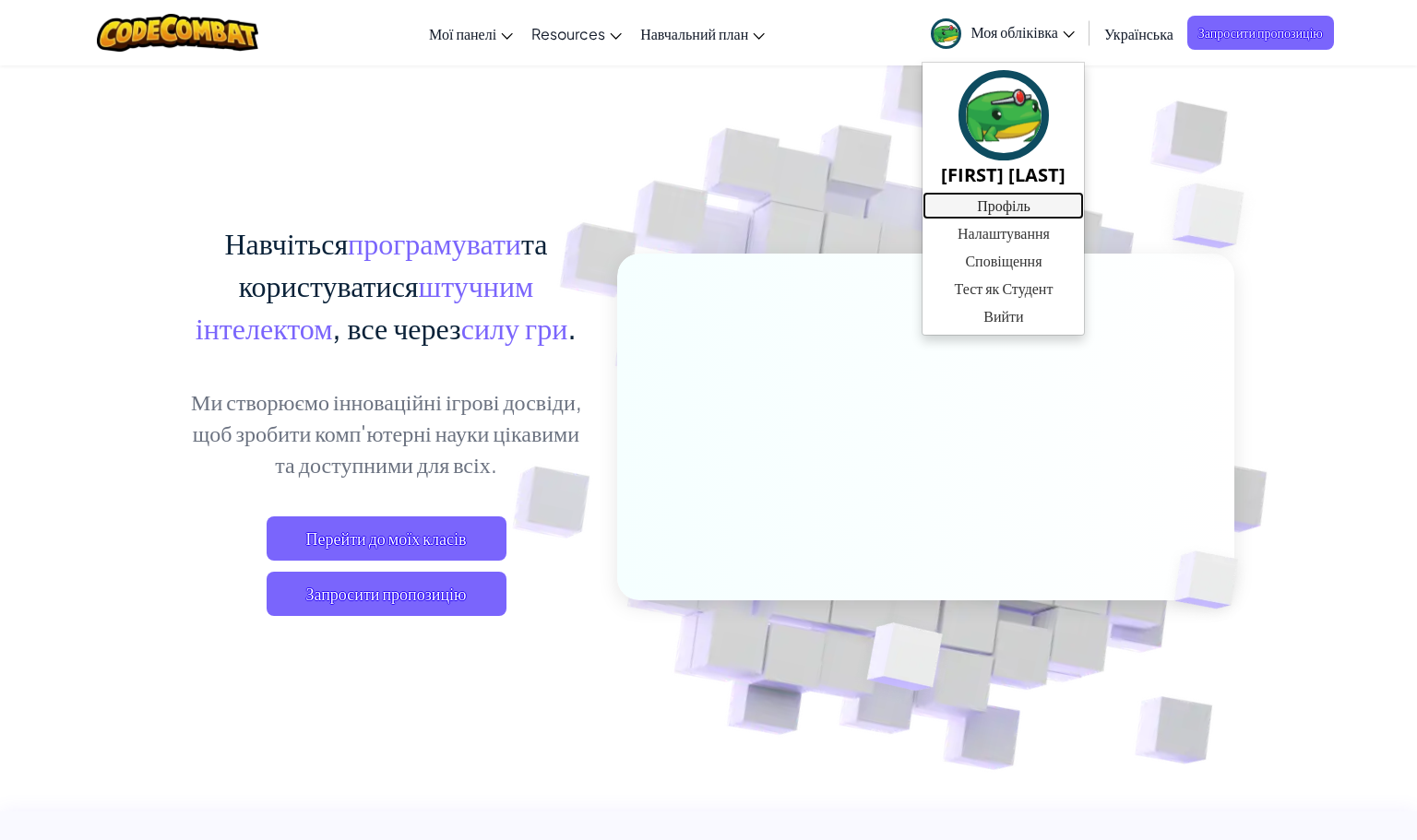 click on "Профіль" at bounding box center (1003, 206) 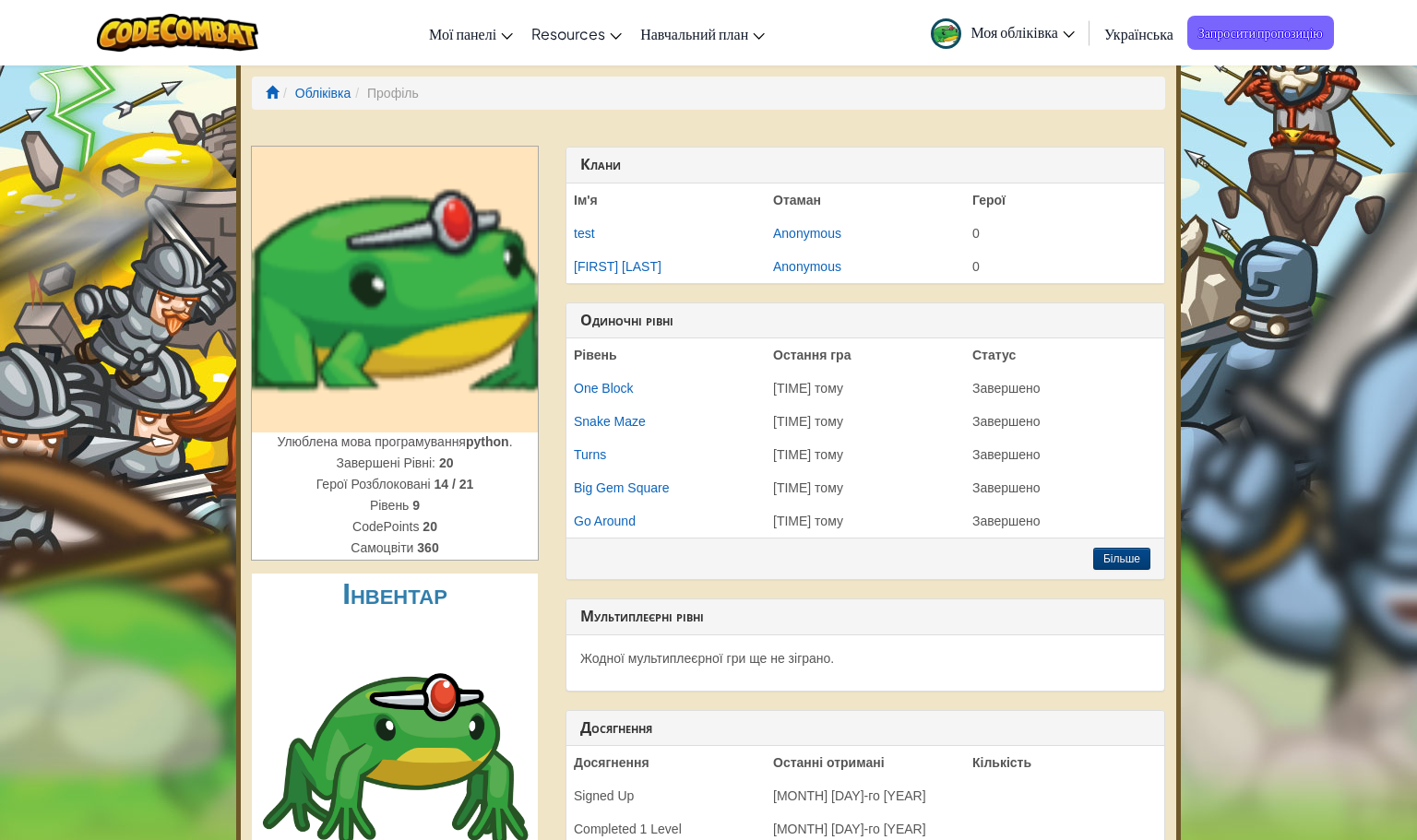 scroll, scrollTop: 0, scrollLeft: 0, axis: both 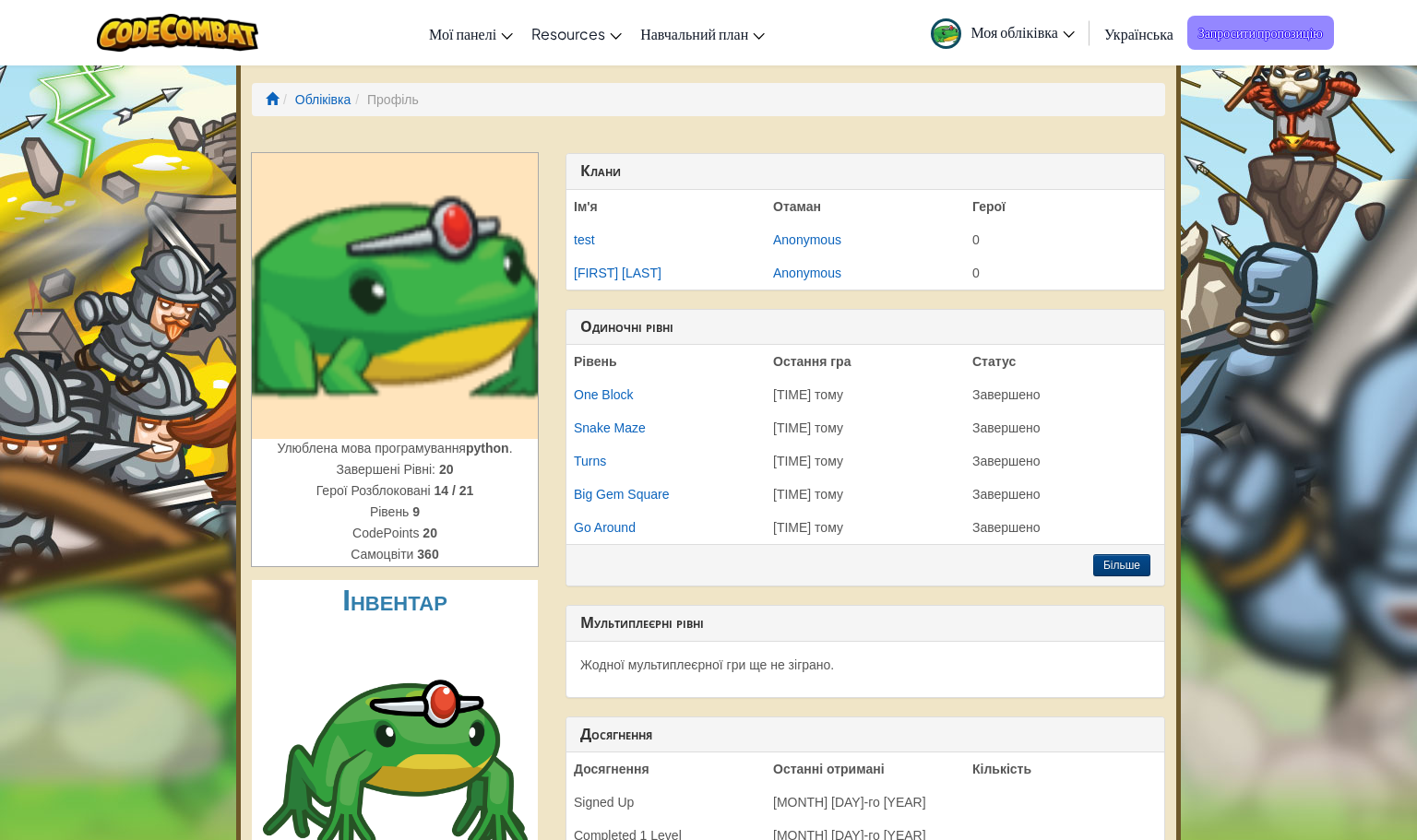 click on "Запросити пропозицію" at bounding box center (1260, 32) 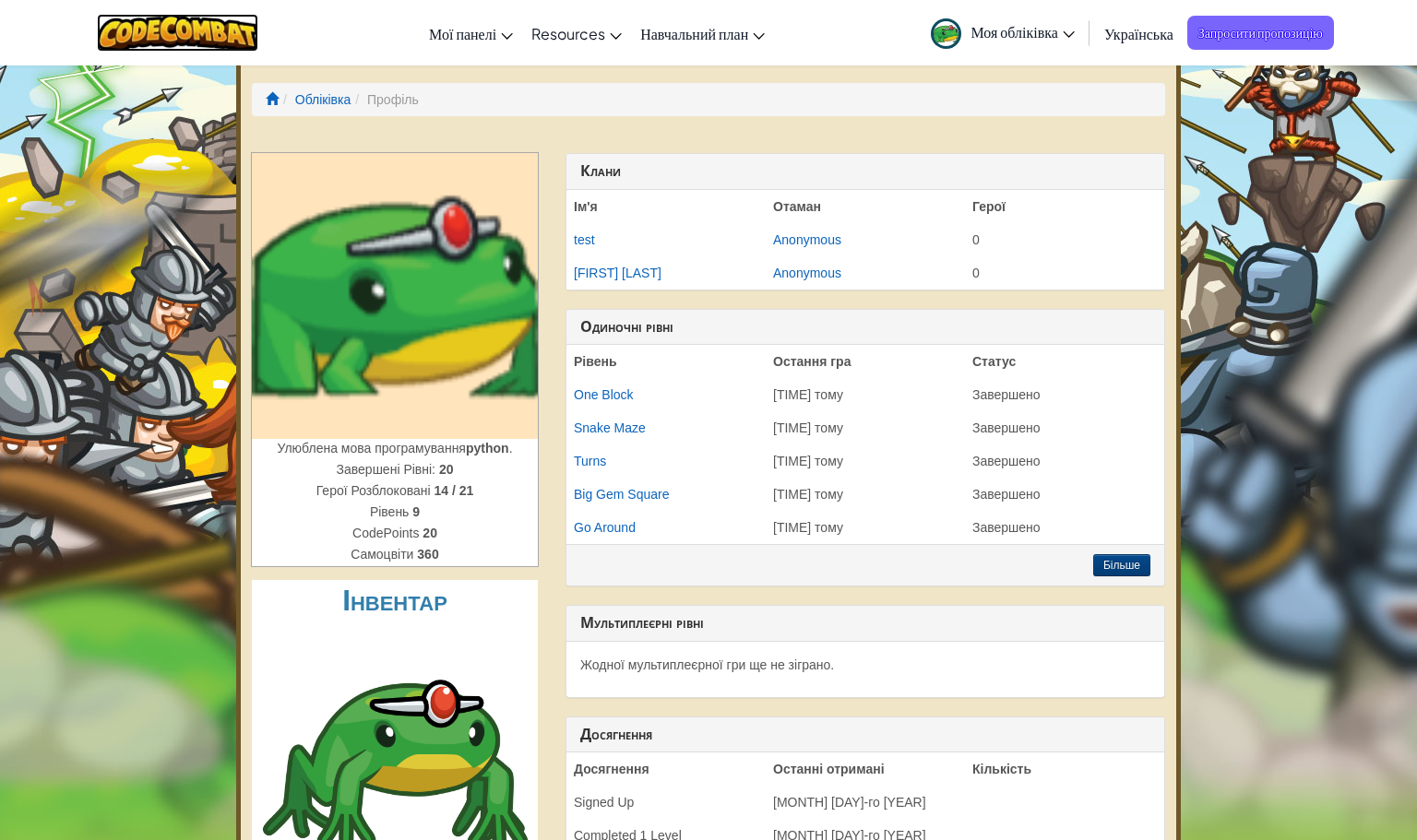 click at bounding box center (177, 32) 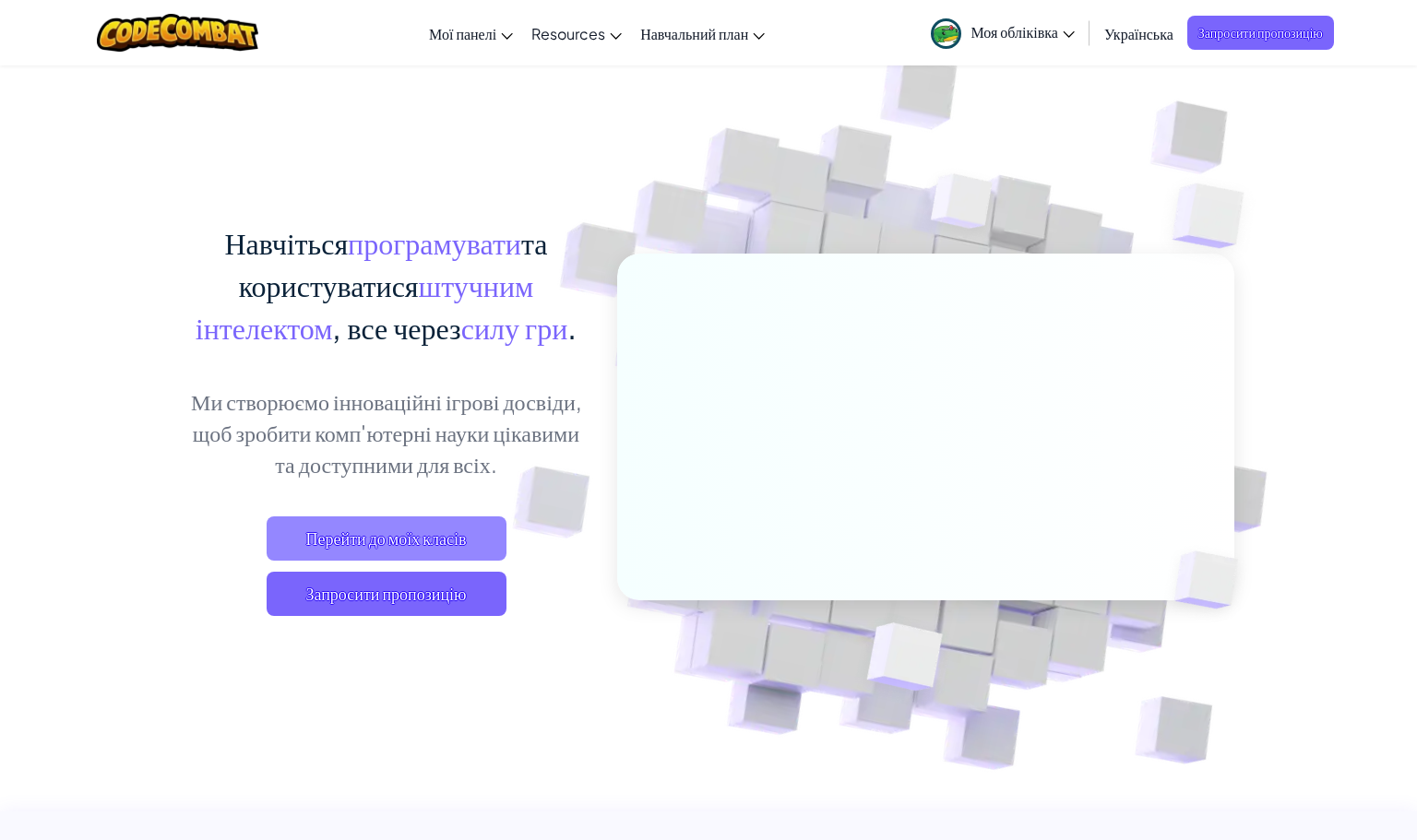 click on "Перейти до моїх класів" at bounding box center [387, 538] 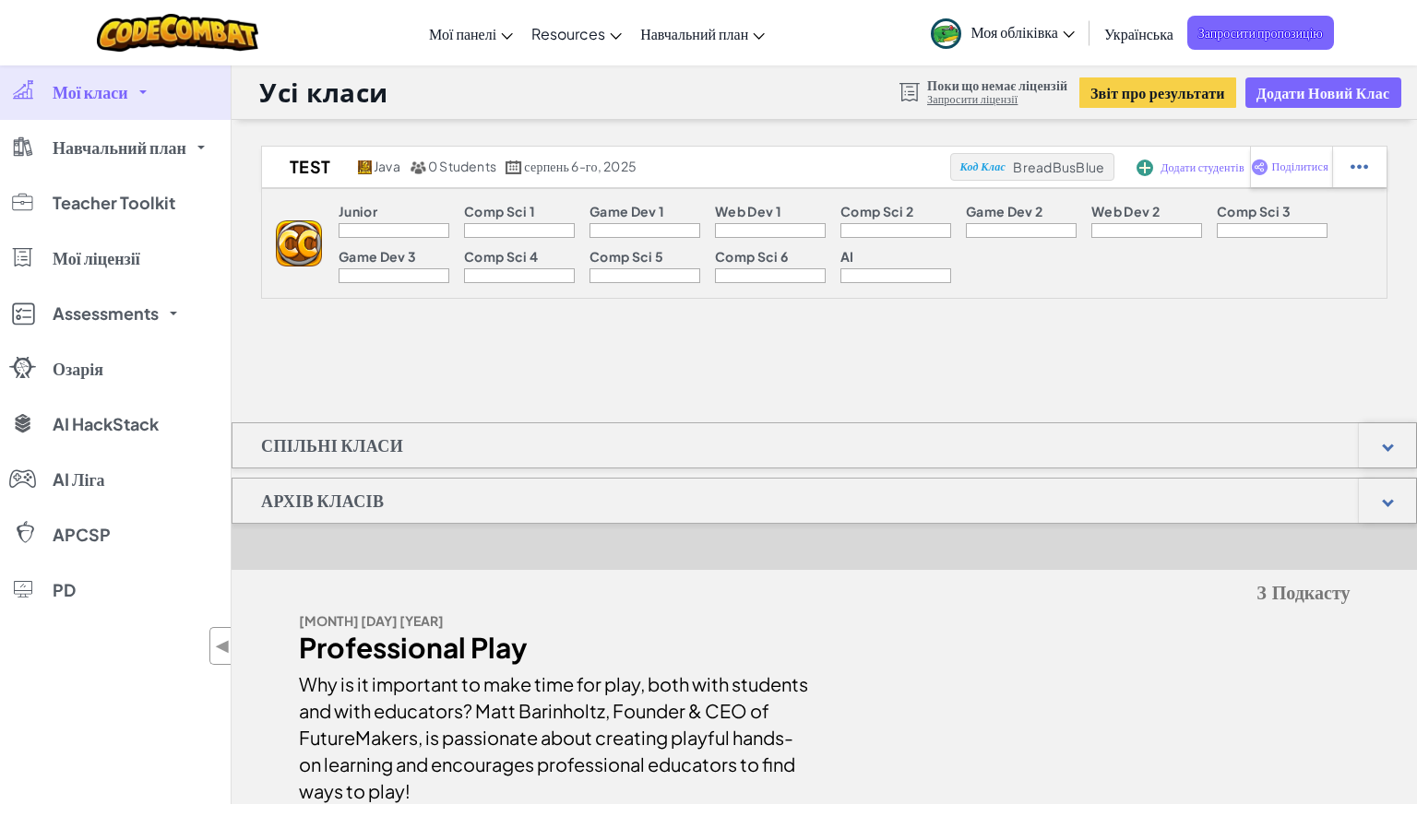 click at bounding box center [394, 231] 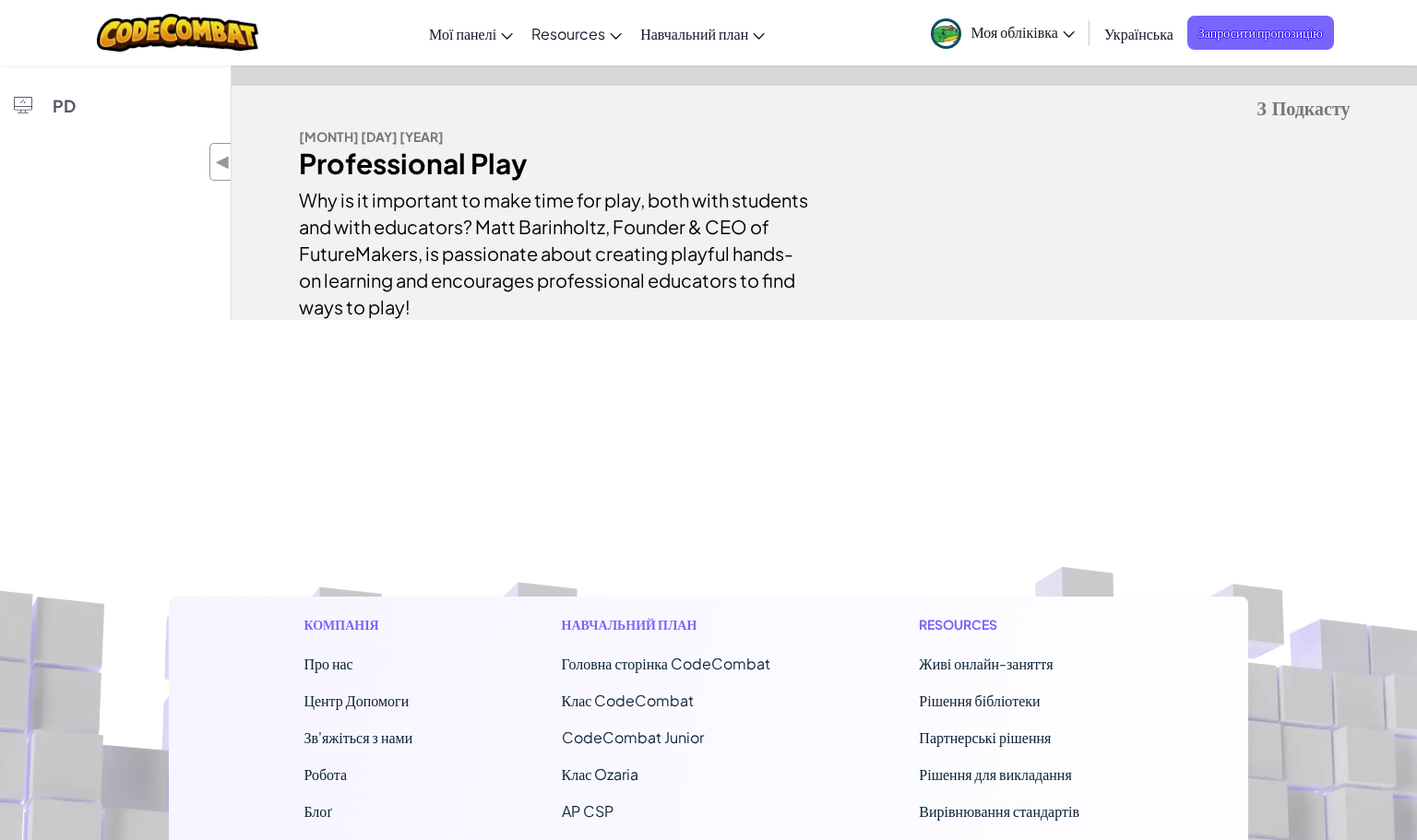 scroll, scrollTop: 0, scrollLeft: 0, axis: both 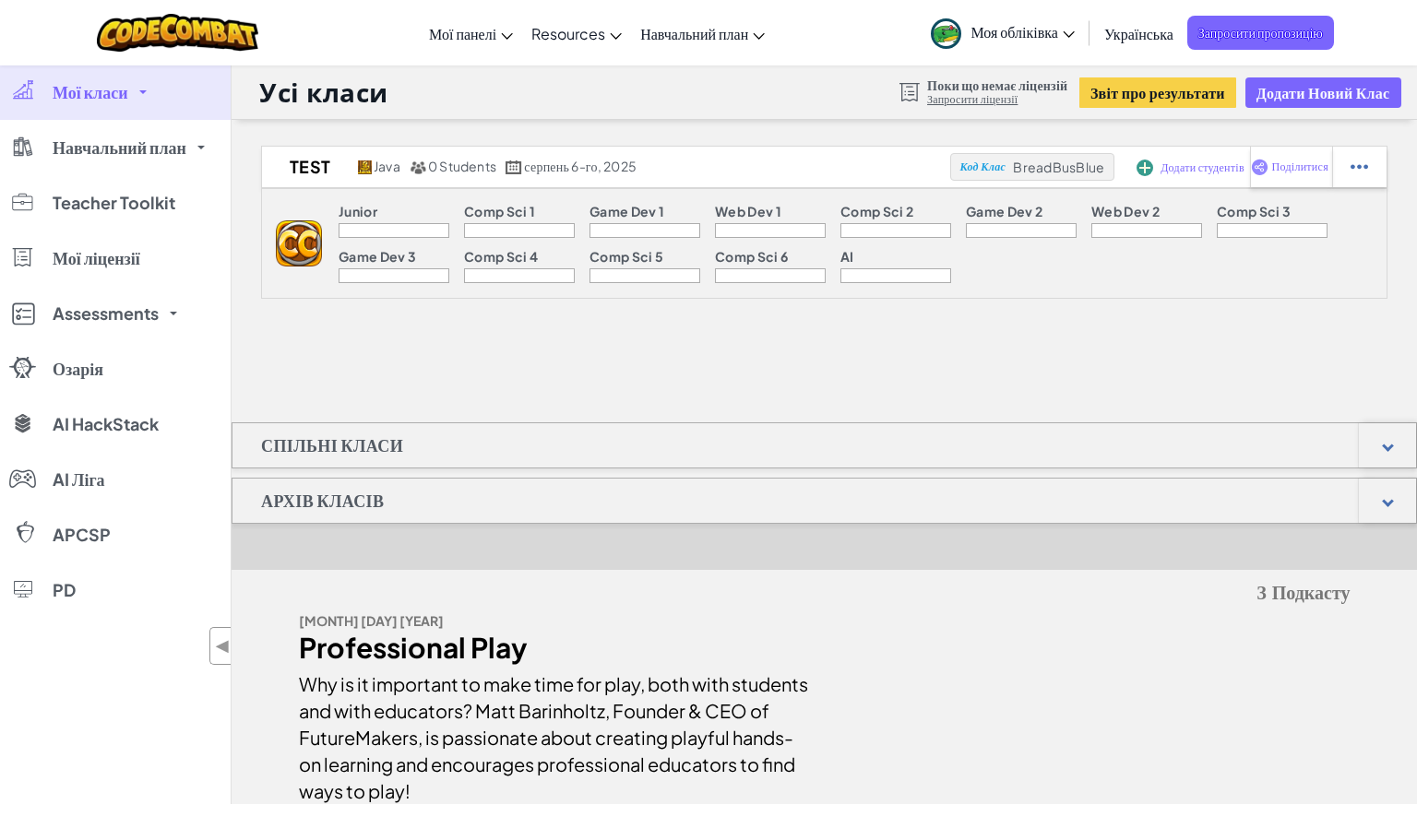 click at bounding box center [394, 231] 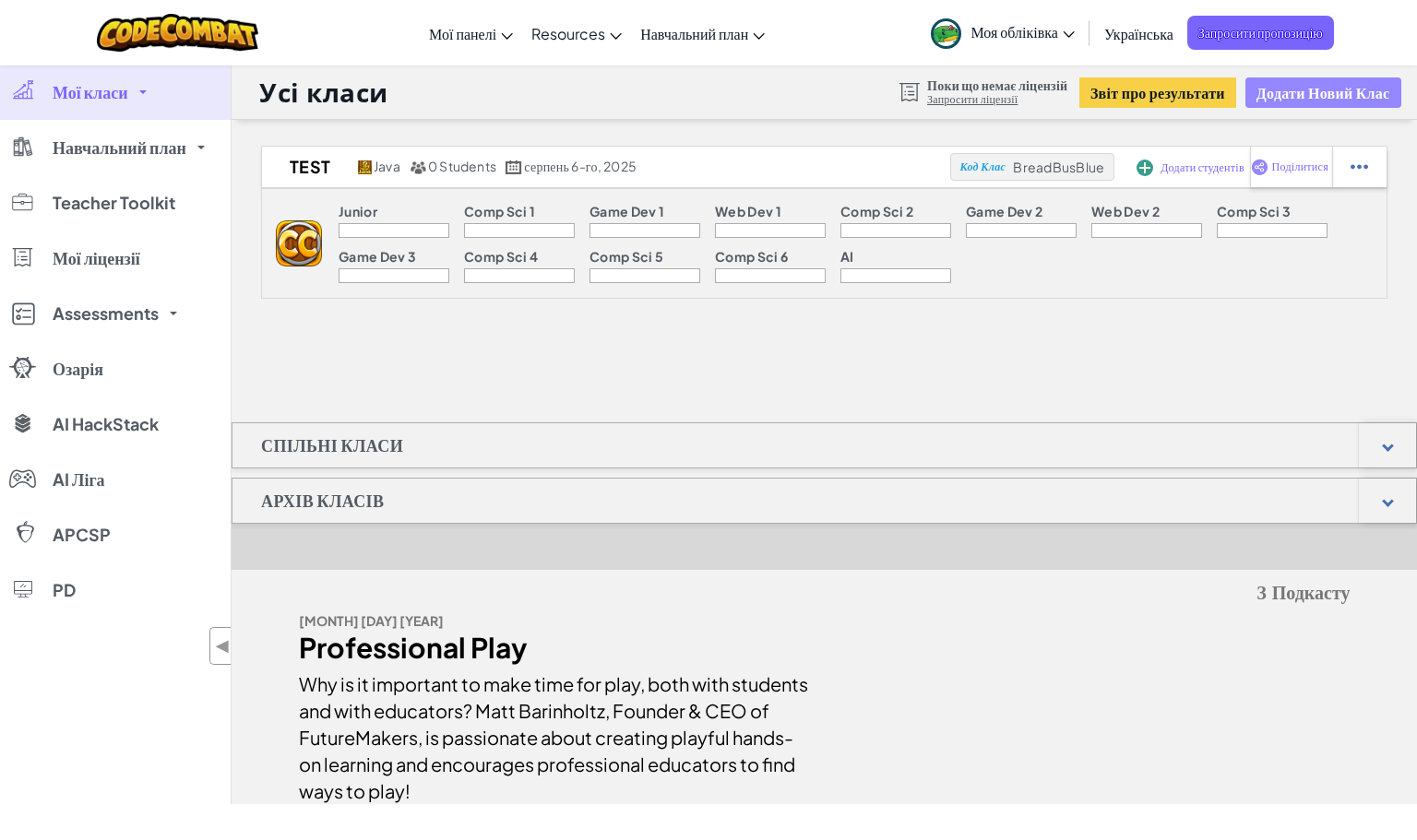 click on "Додати Новий Клас" at bounding box center (1323, 92) 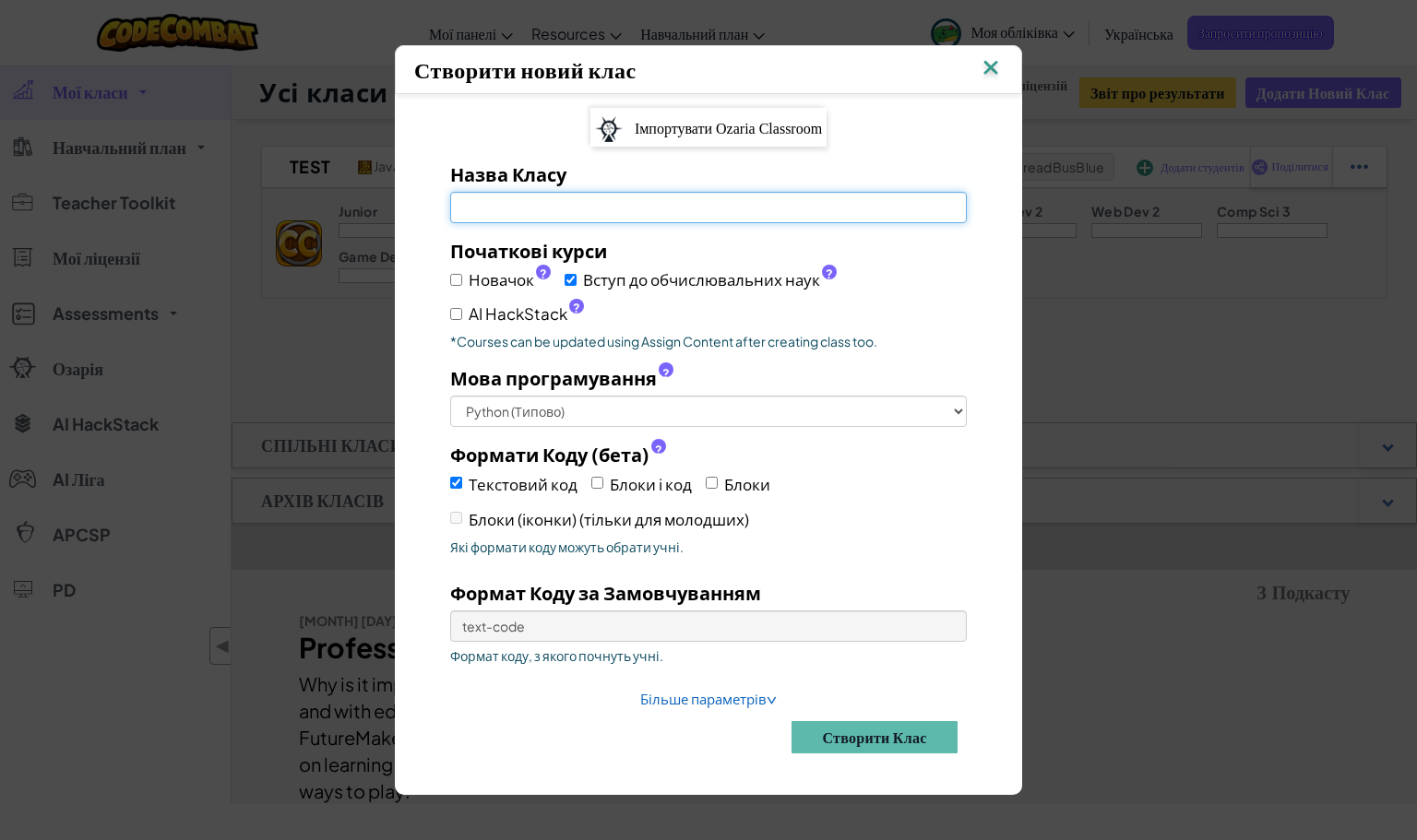 click on "Назва Класу
Поле обов'язкове" at bounding box center (708, 207) 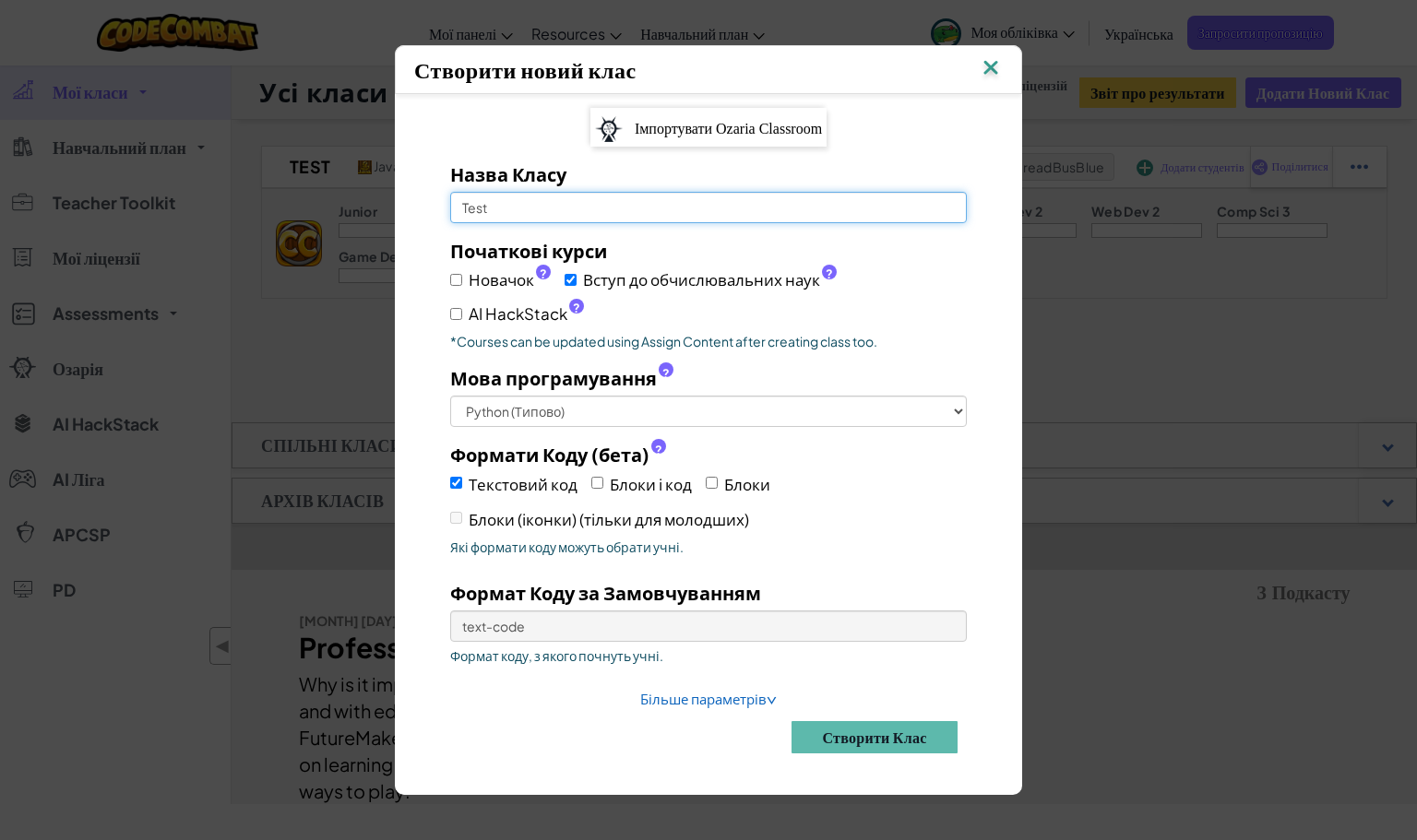 type on "Test" 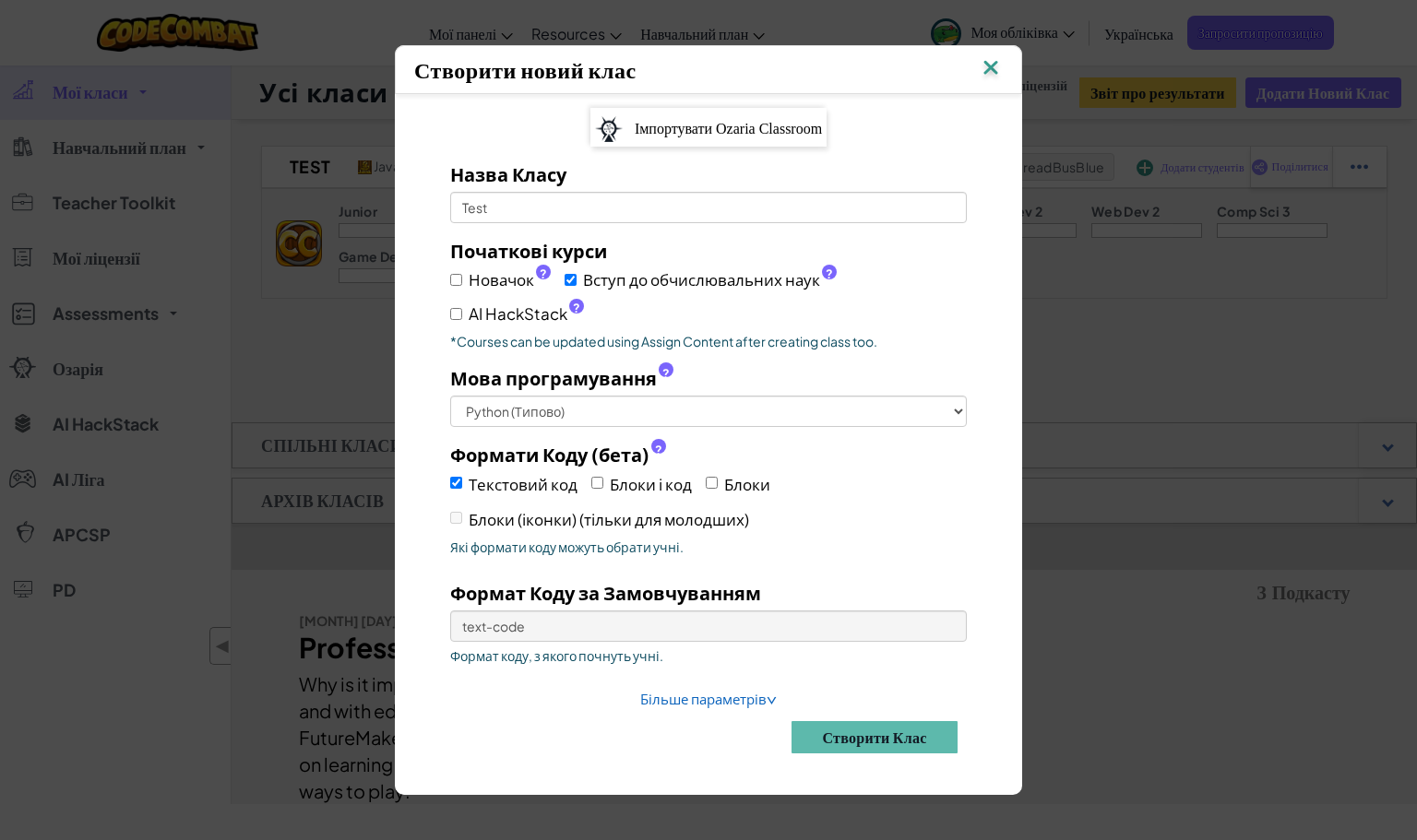 click at bounding box center (991, 69) 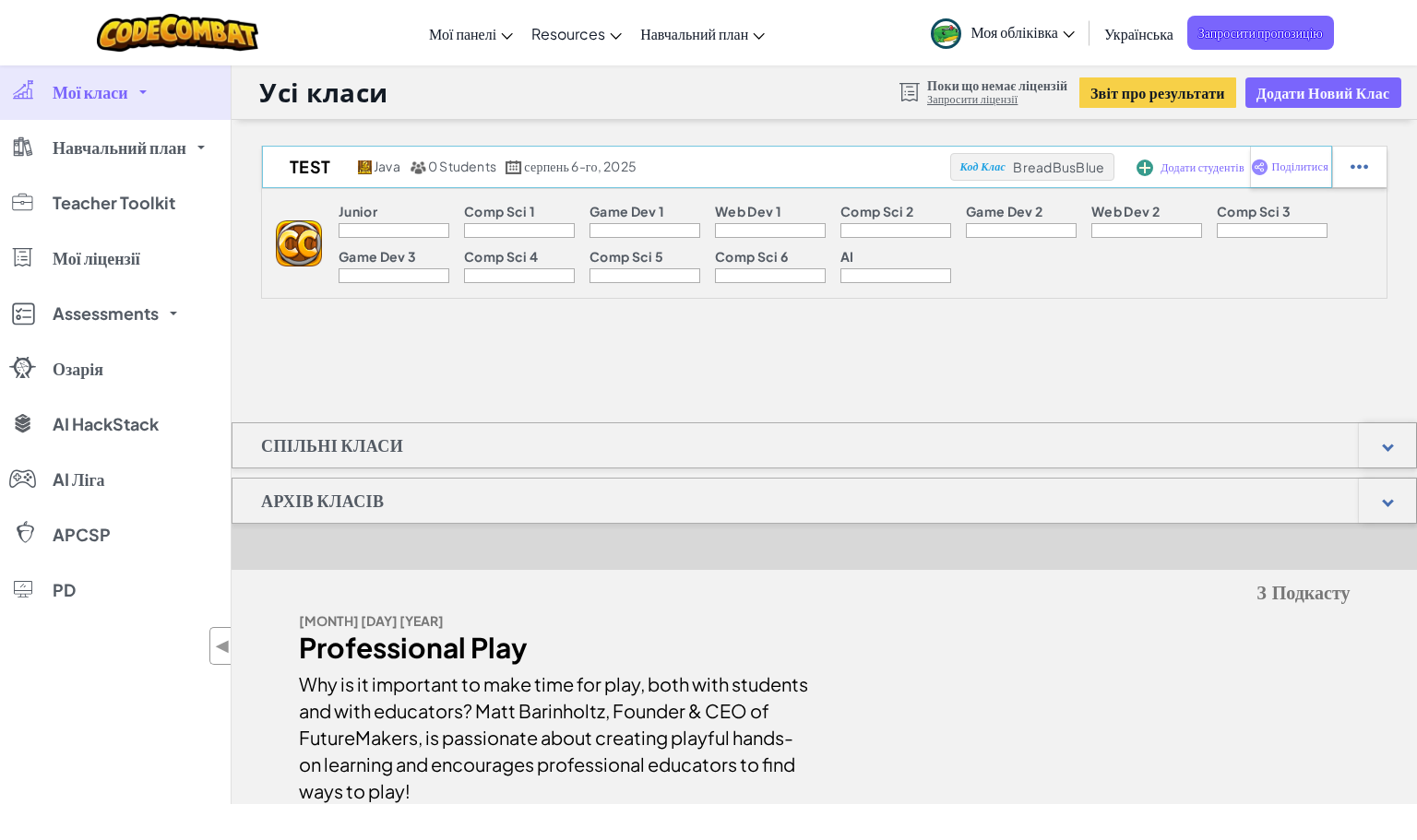 click on "Додати студентів" at bounding box center (1202, 168) 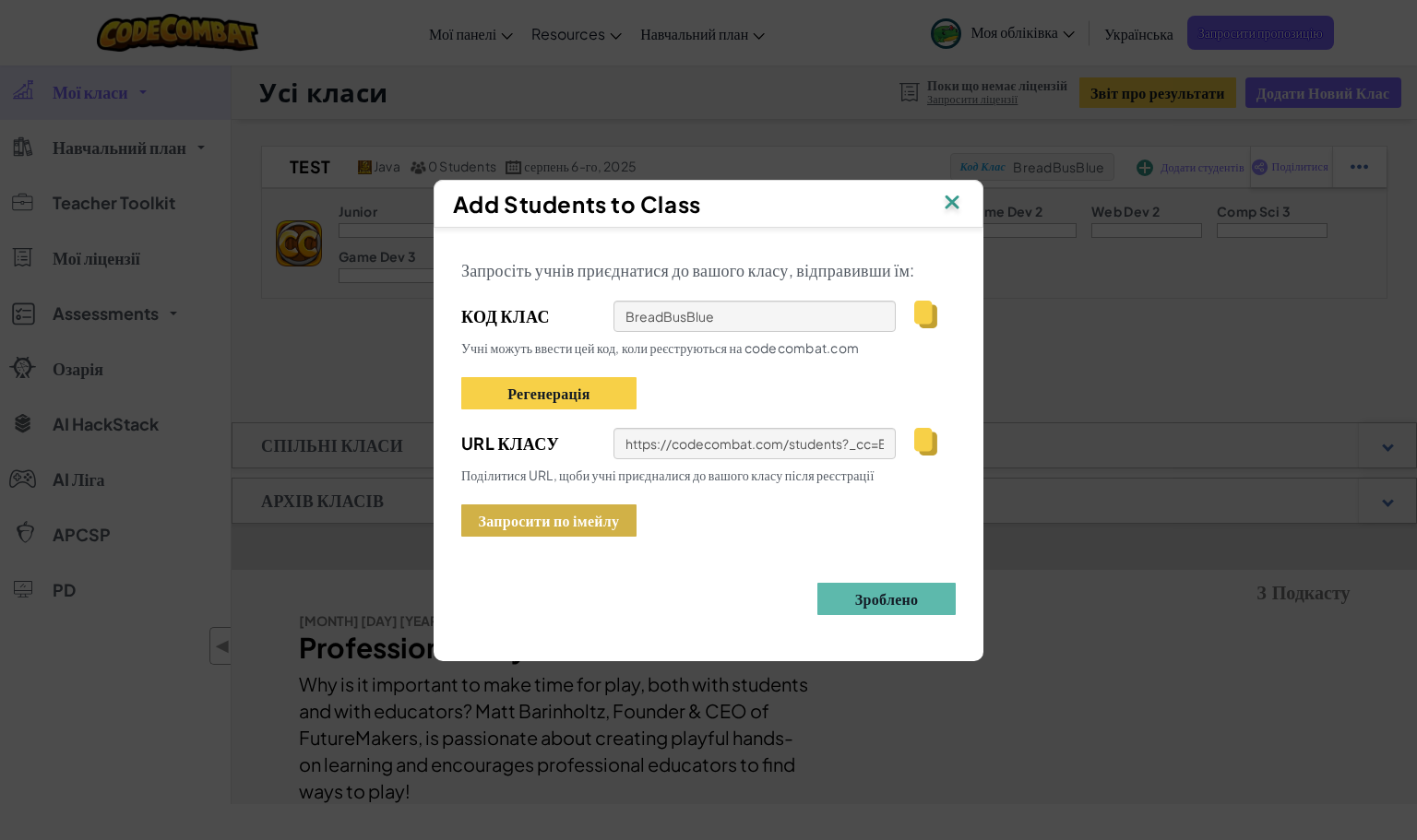 click on "Запросити по імейлу" at bounding box center [549, 520] 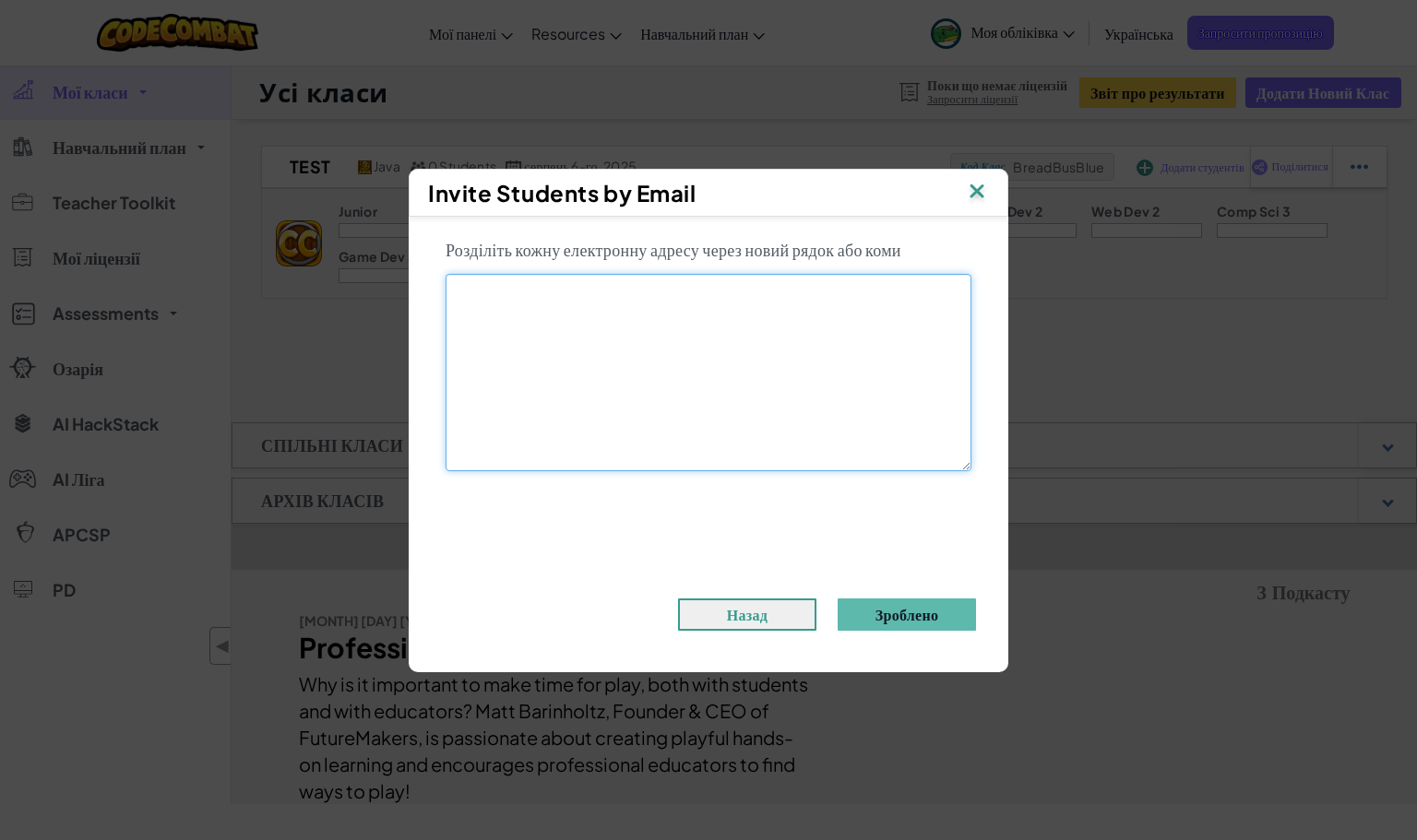 click at bounding box center [708, 373] 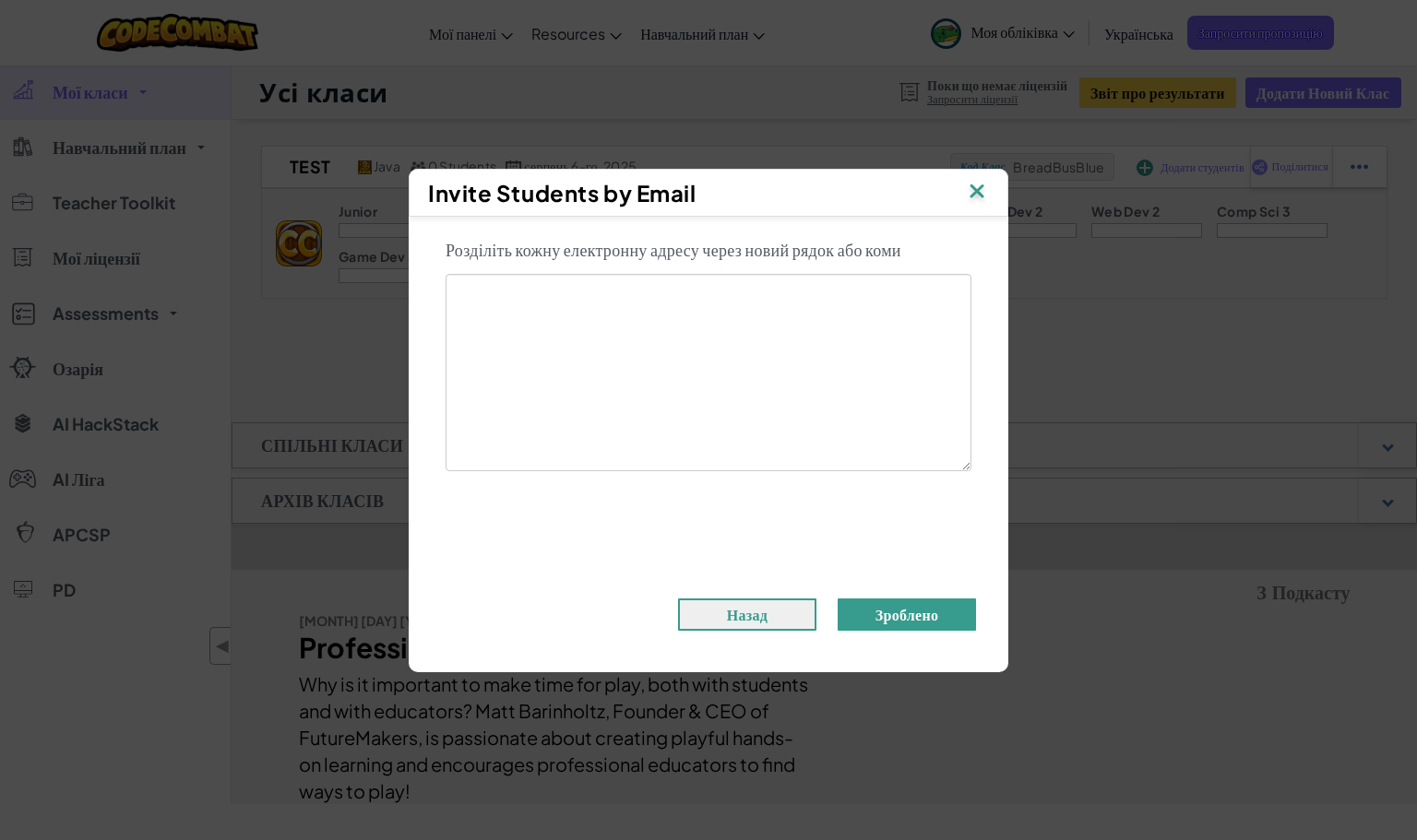 click on "Зроблено" at bounding box center (907, 614) 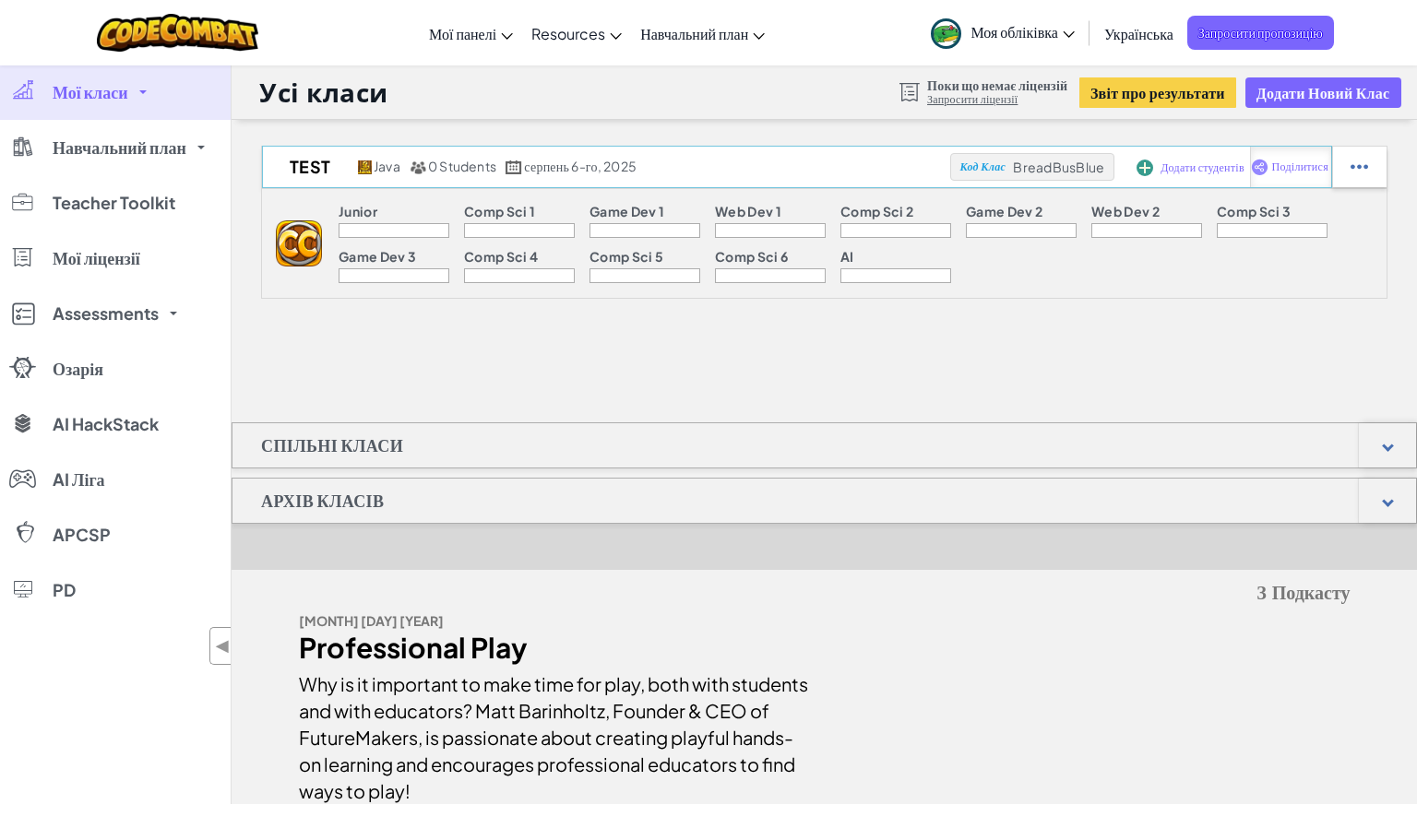 click on "Поділитися" at bounding box center [1300, 167] 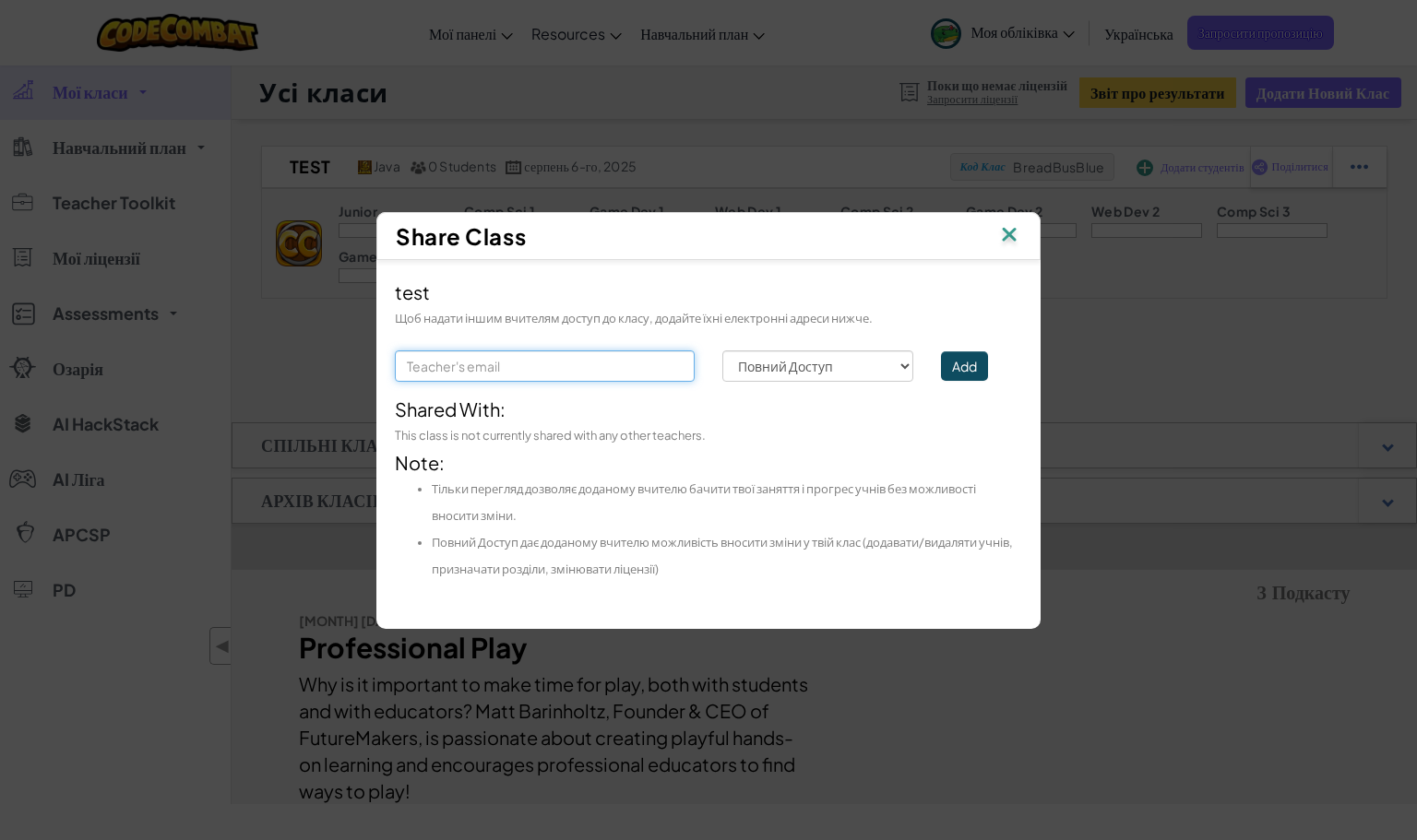 click at bounding box center (544, 366) 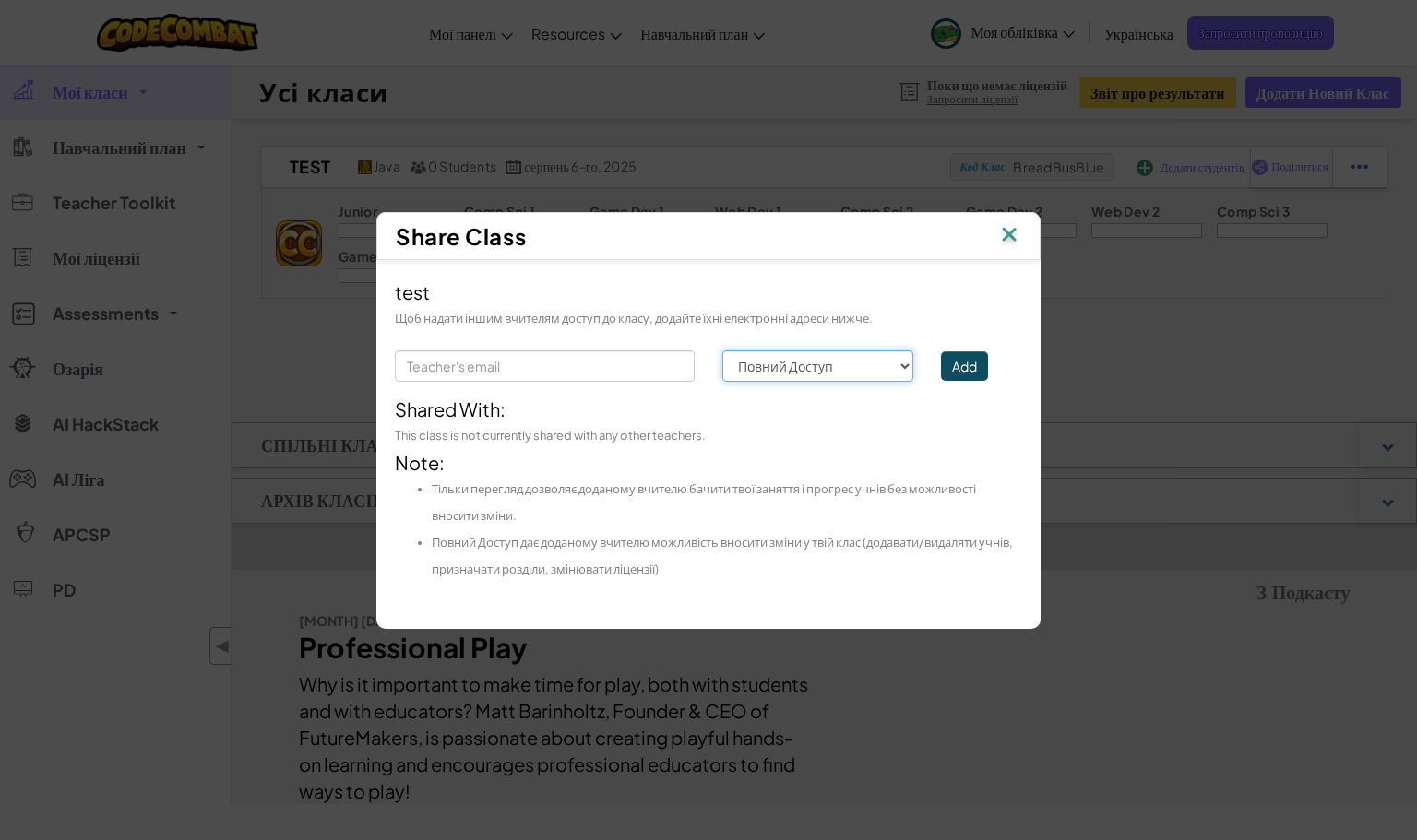 click on "Permission
Повний Доступ
Тільки перегляд" at bounding box center [817, 366] 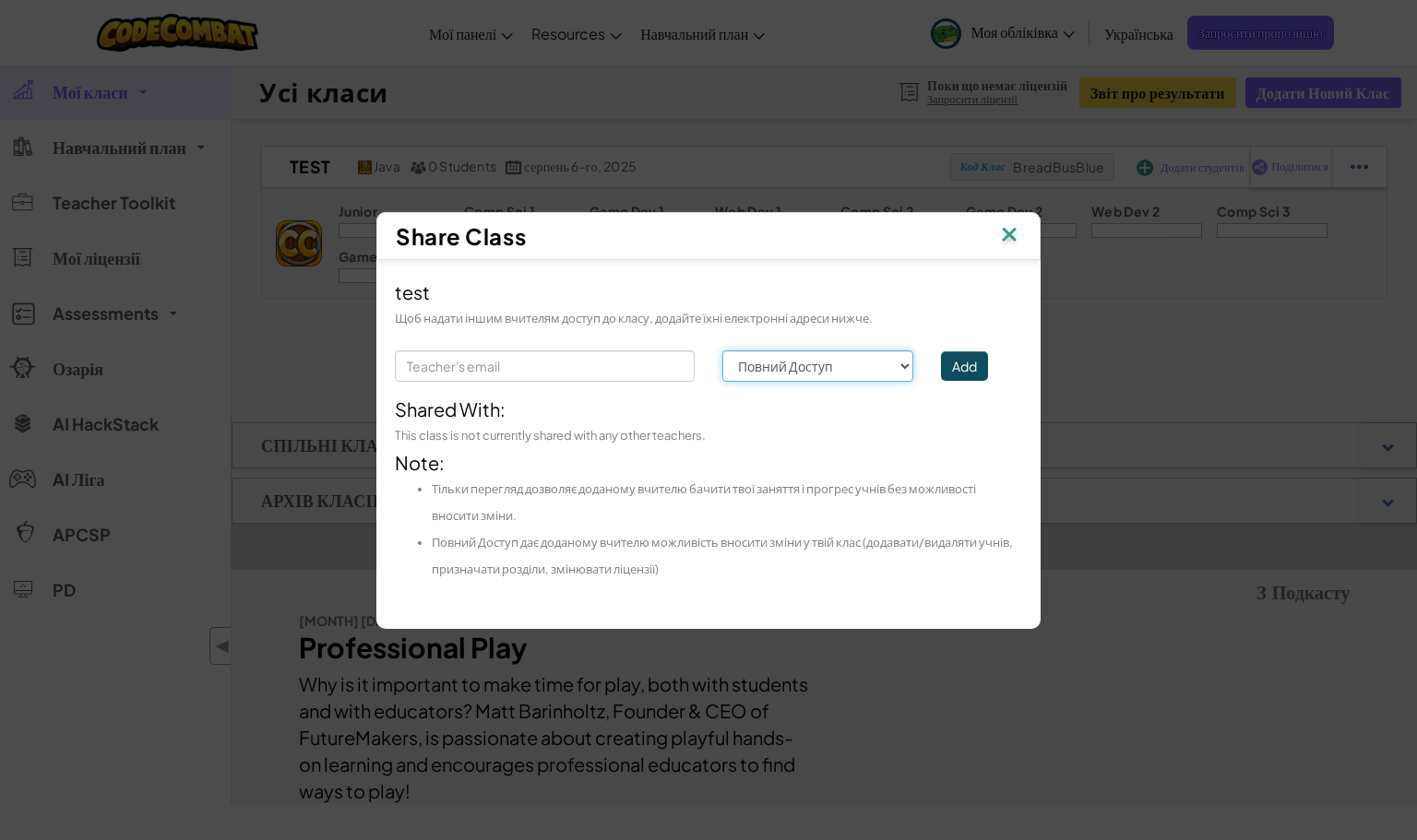 click on "Permission
Повний Доступ
Тільки перегляд" at bounding box center (817, 366) 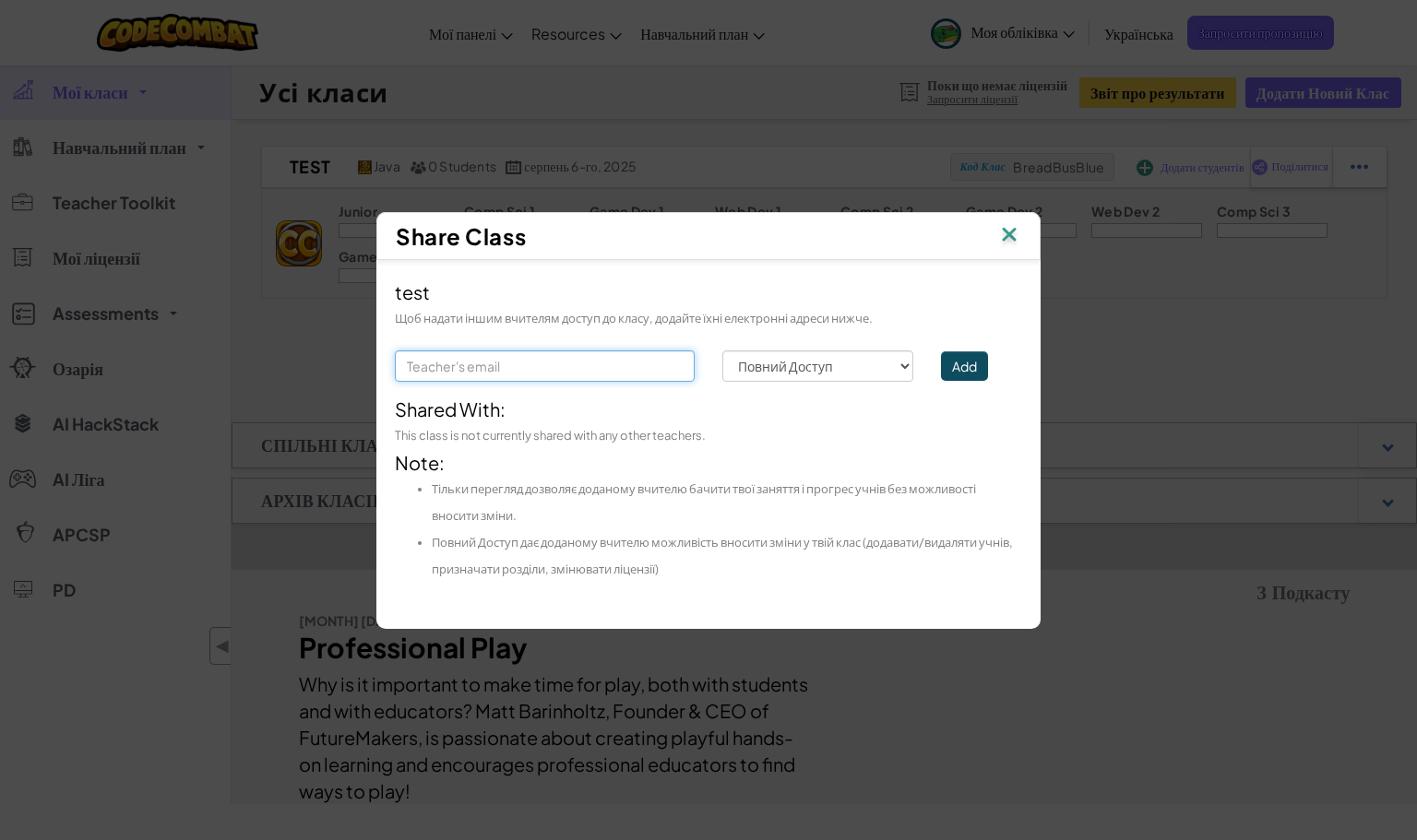 click at bounding box center (544, 366) 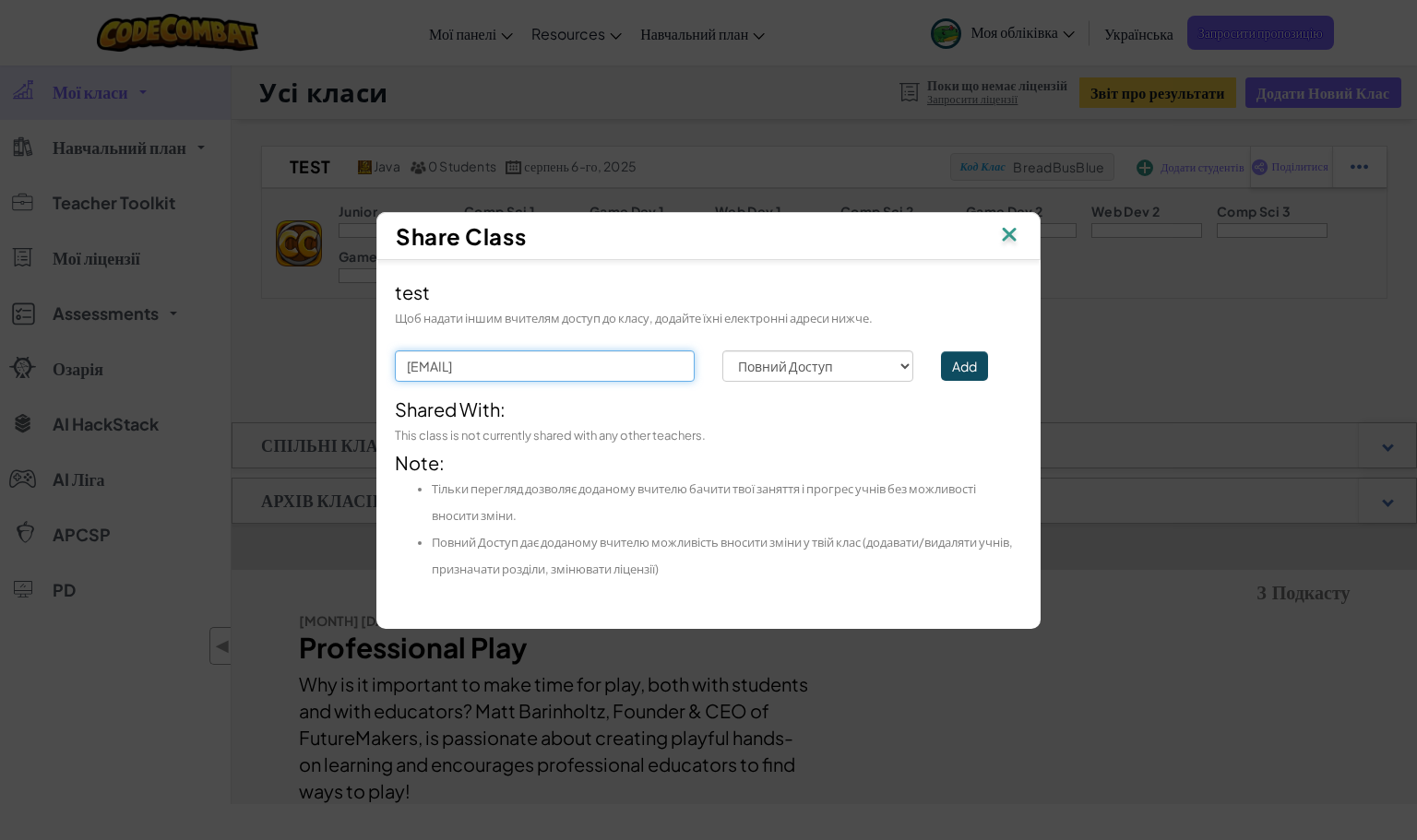 type on "[EMAIL]" 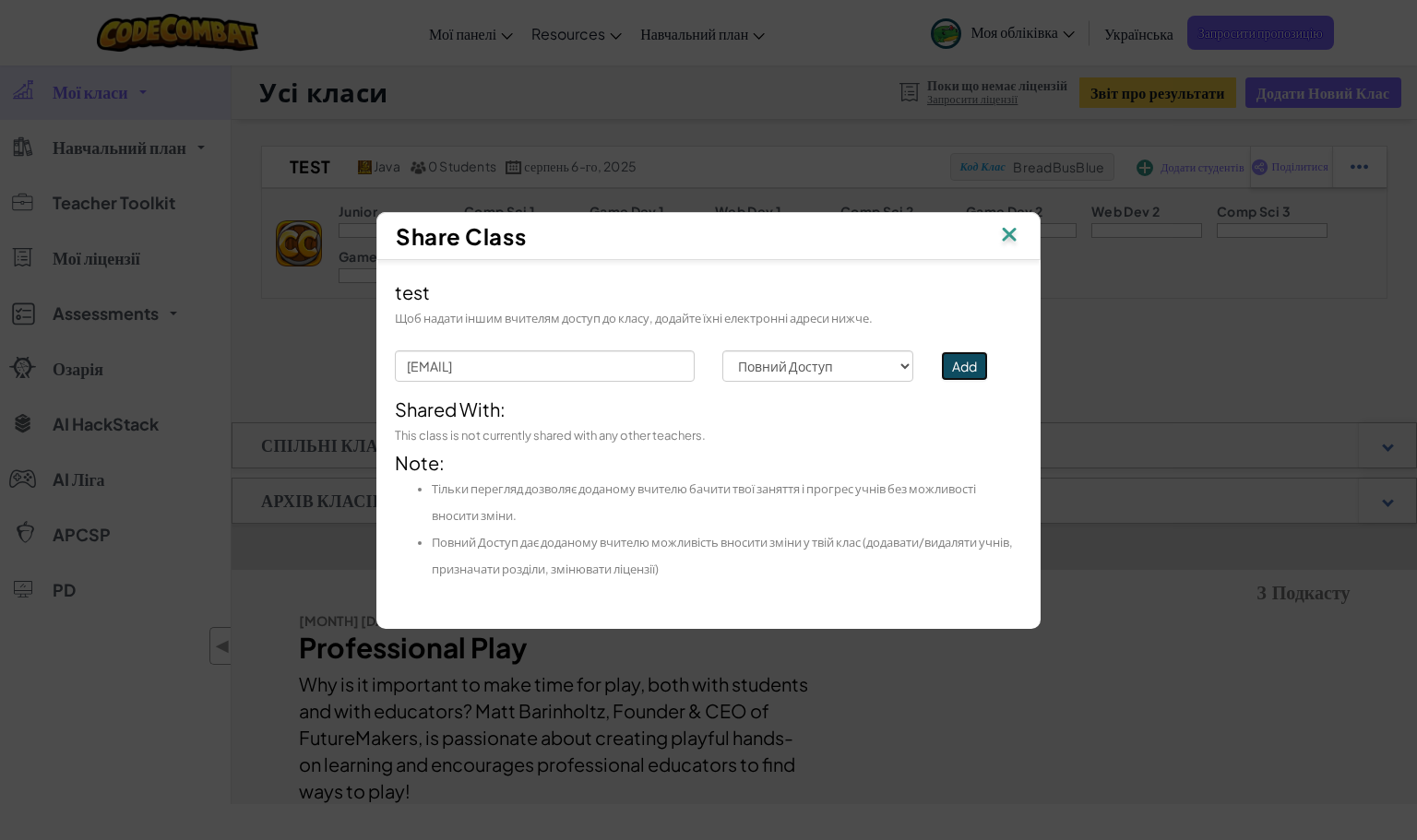 click on "Add" at bounding box center [964, 366] 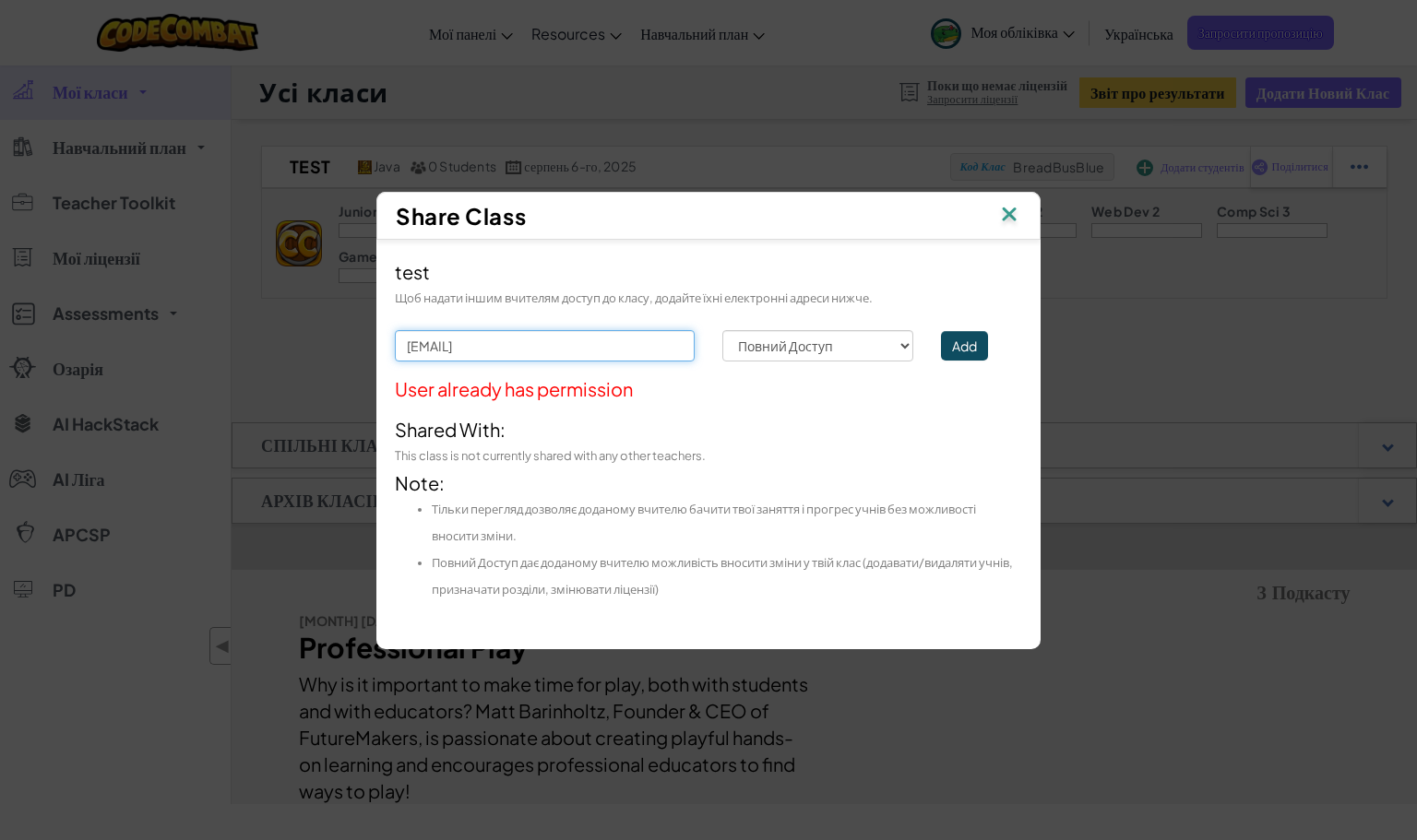 click on "[EMAIL]" at bounding box center (544, 346) 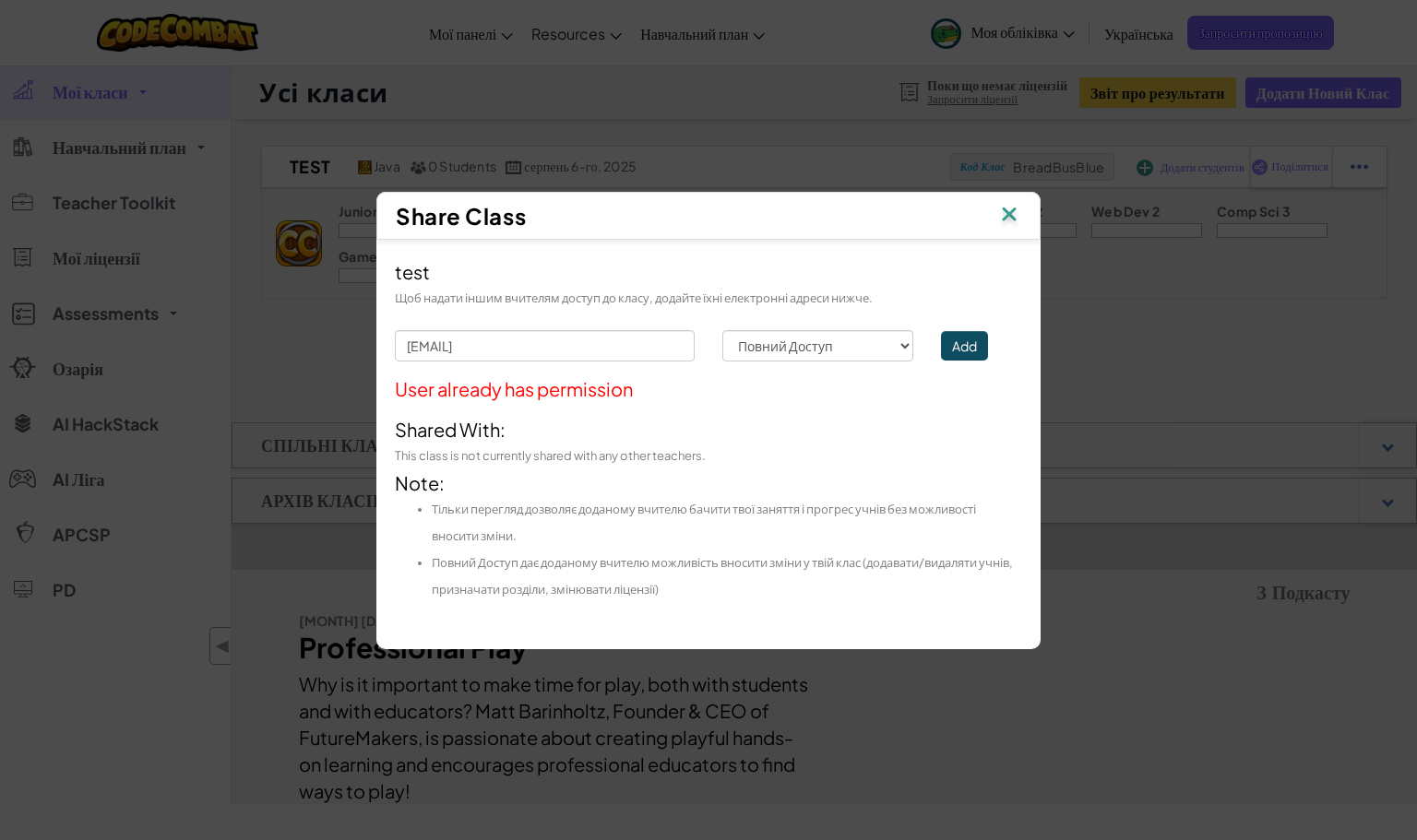 click at bounding box center (1009, 216) 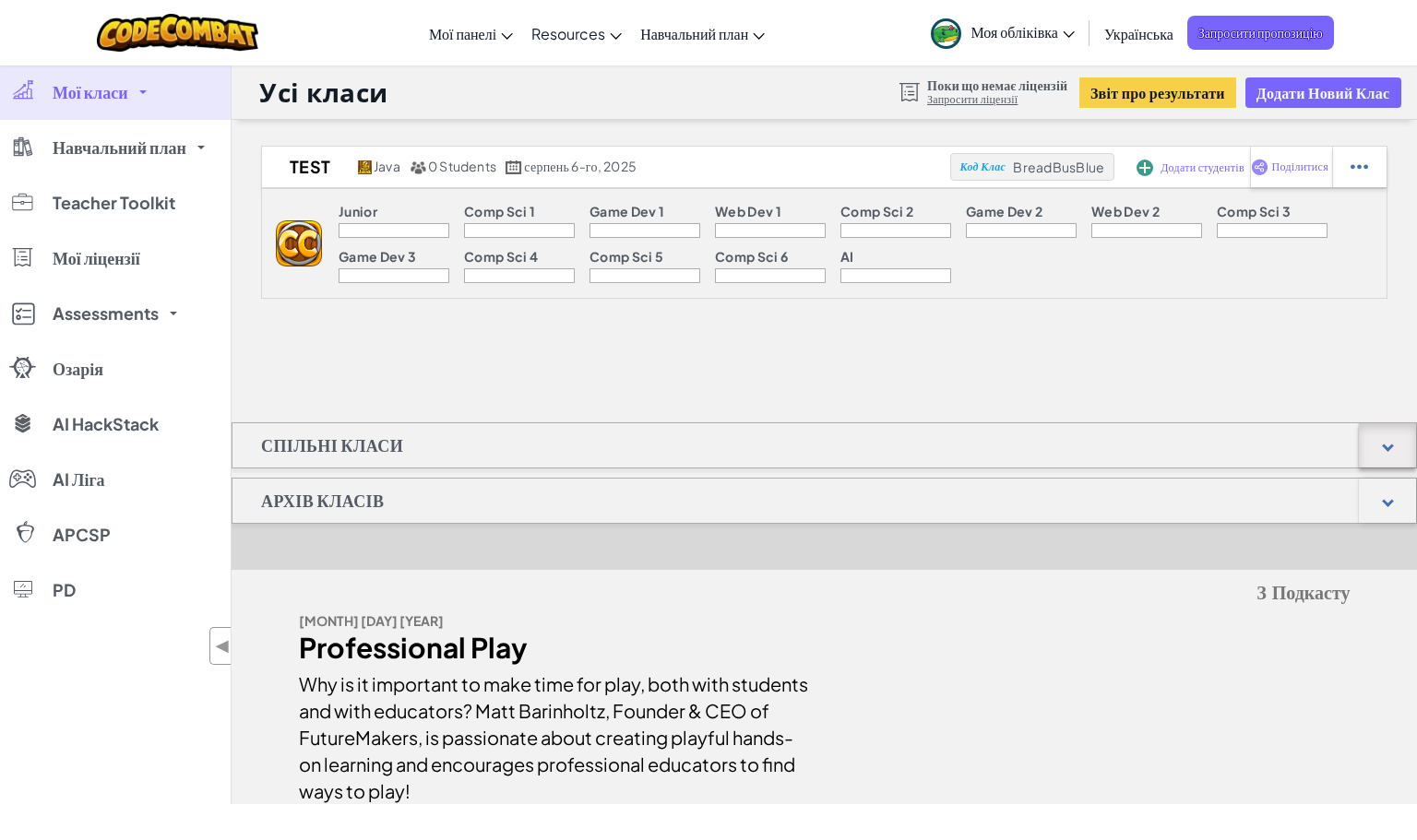 click at bounding box center (1387, 445) 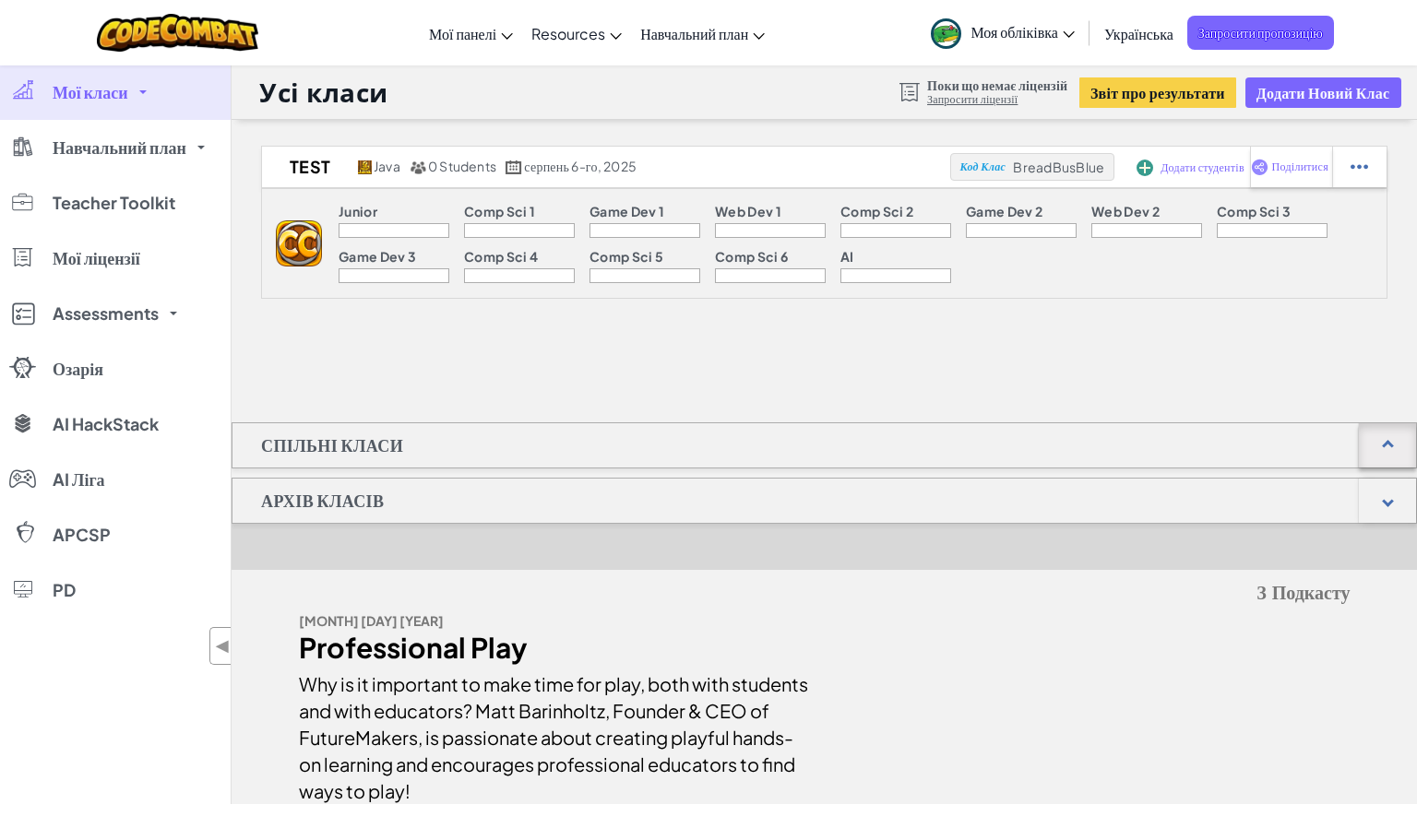 click at bounding box center [1387, 445] 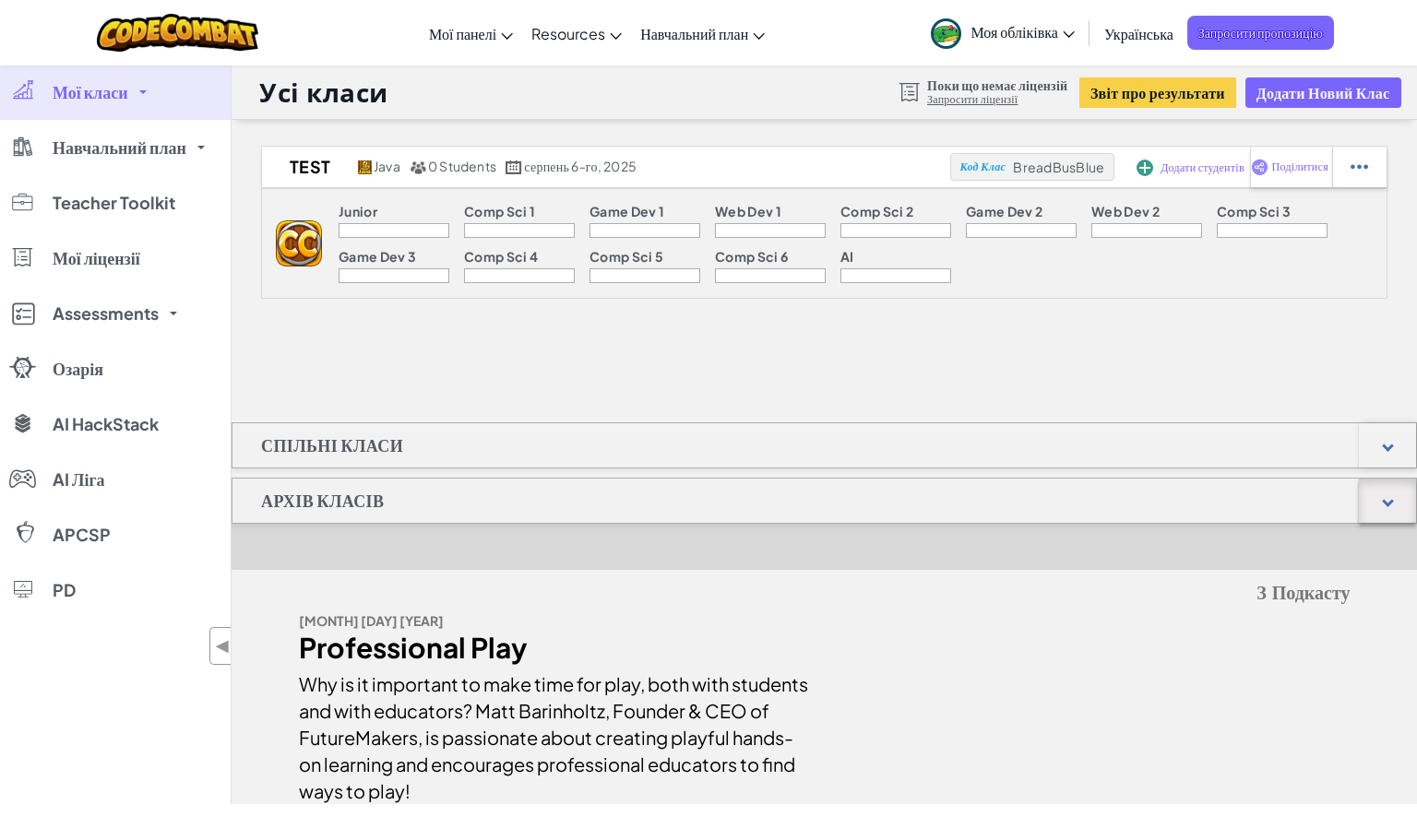 click at bounding box center [1387, 501] 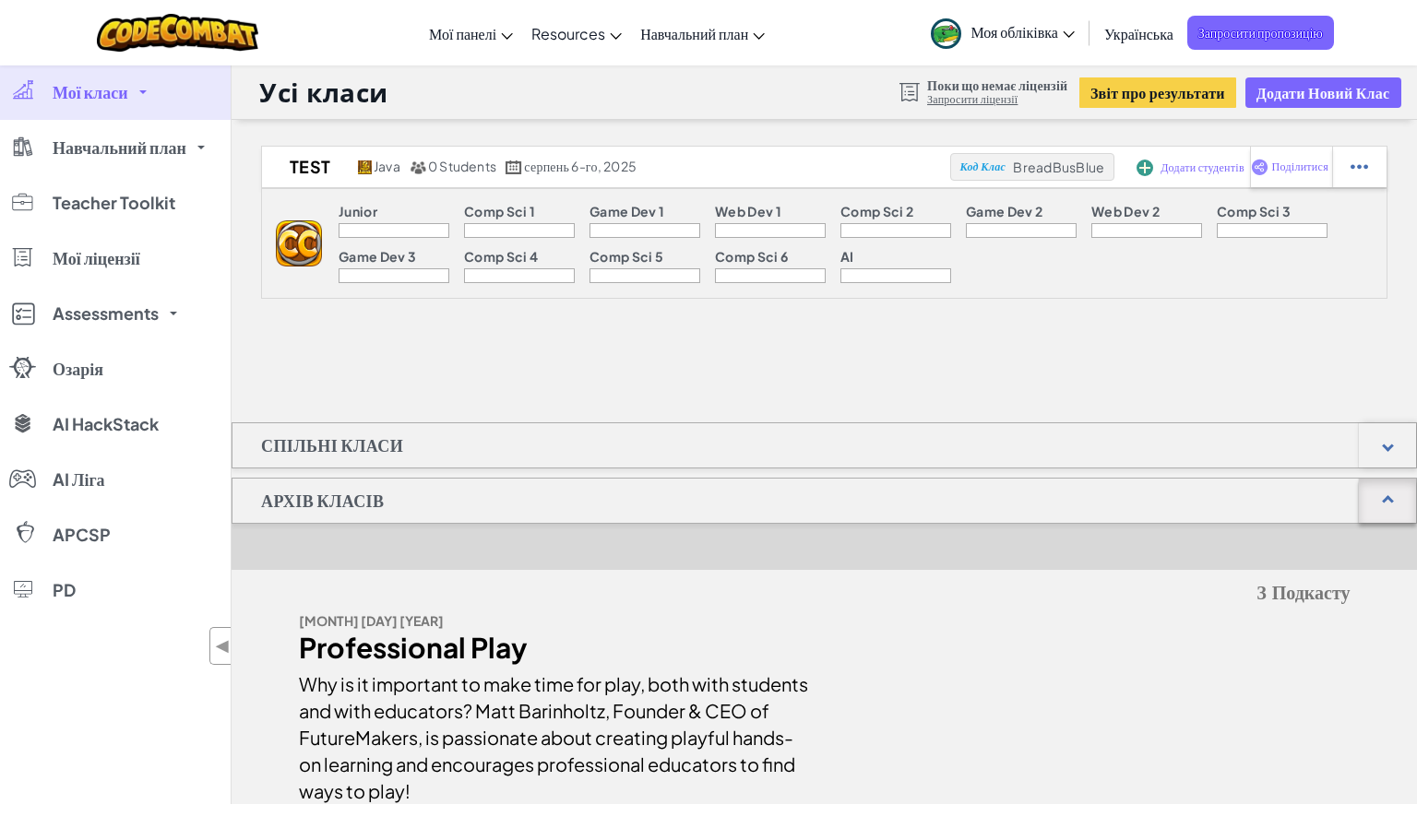 click at bounding box center [1387, 501] 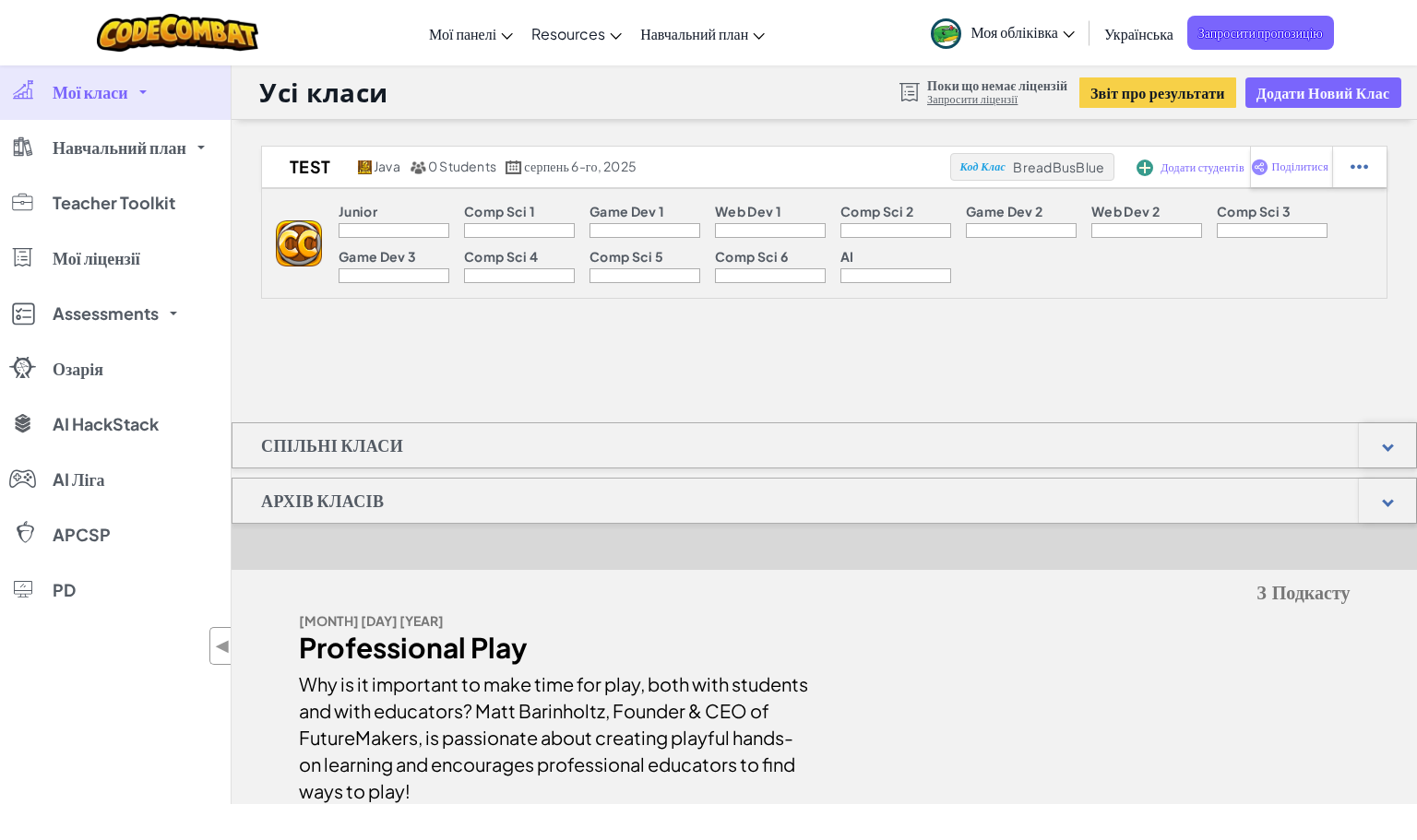 click at bounding box center (299, 243) 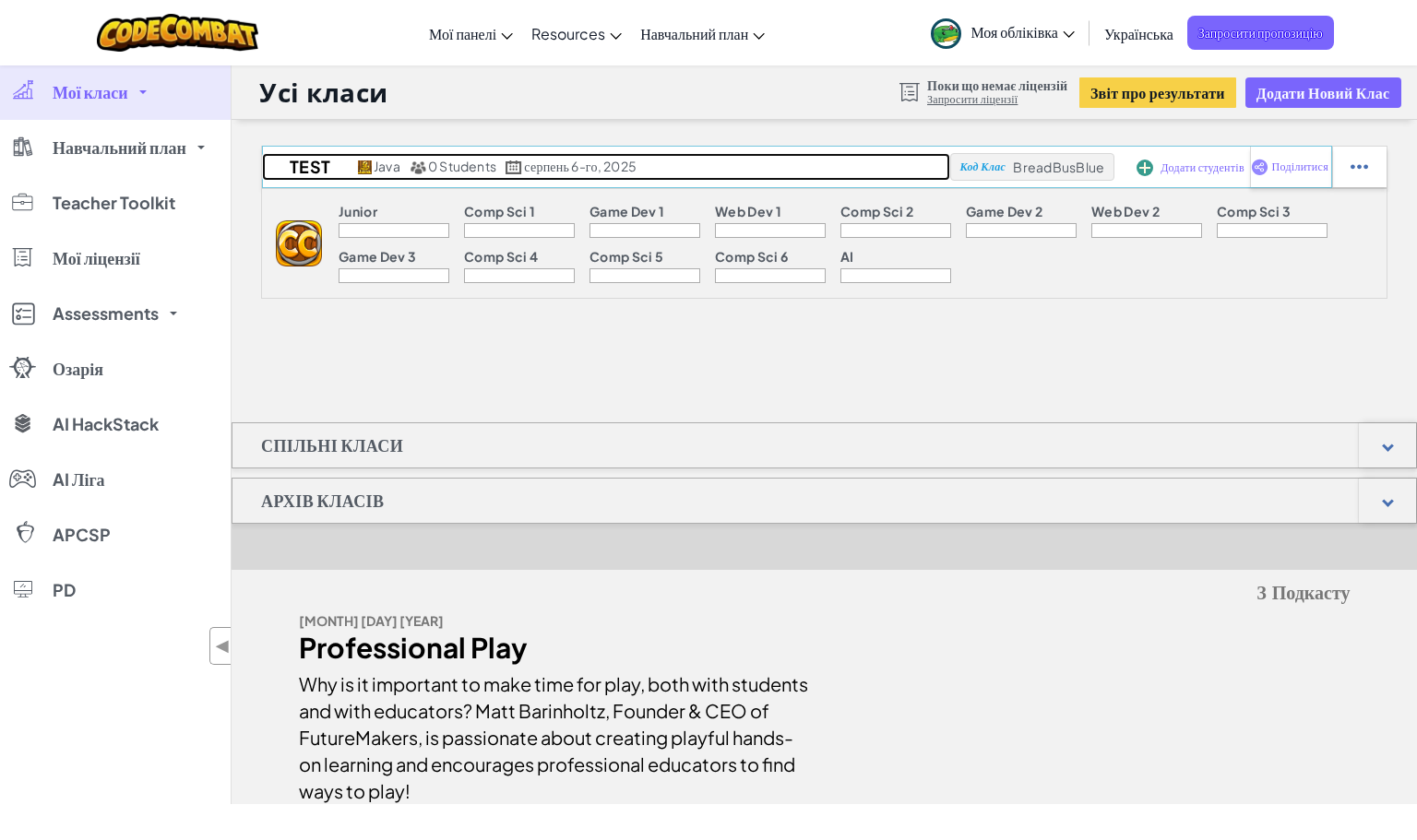 click on "test" at bounding box center (307, 167) 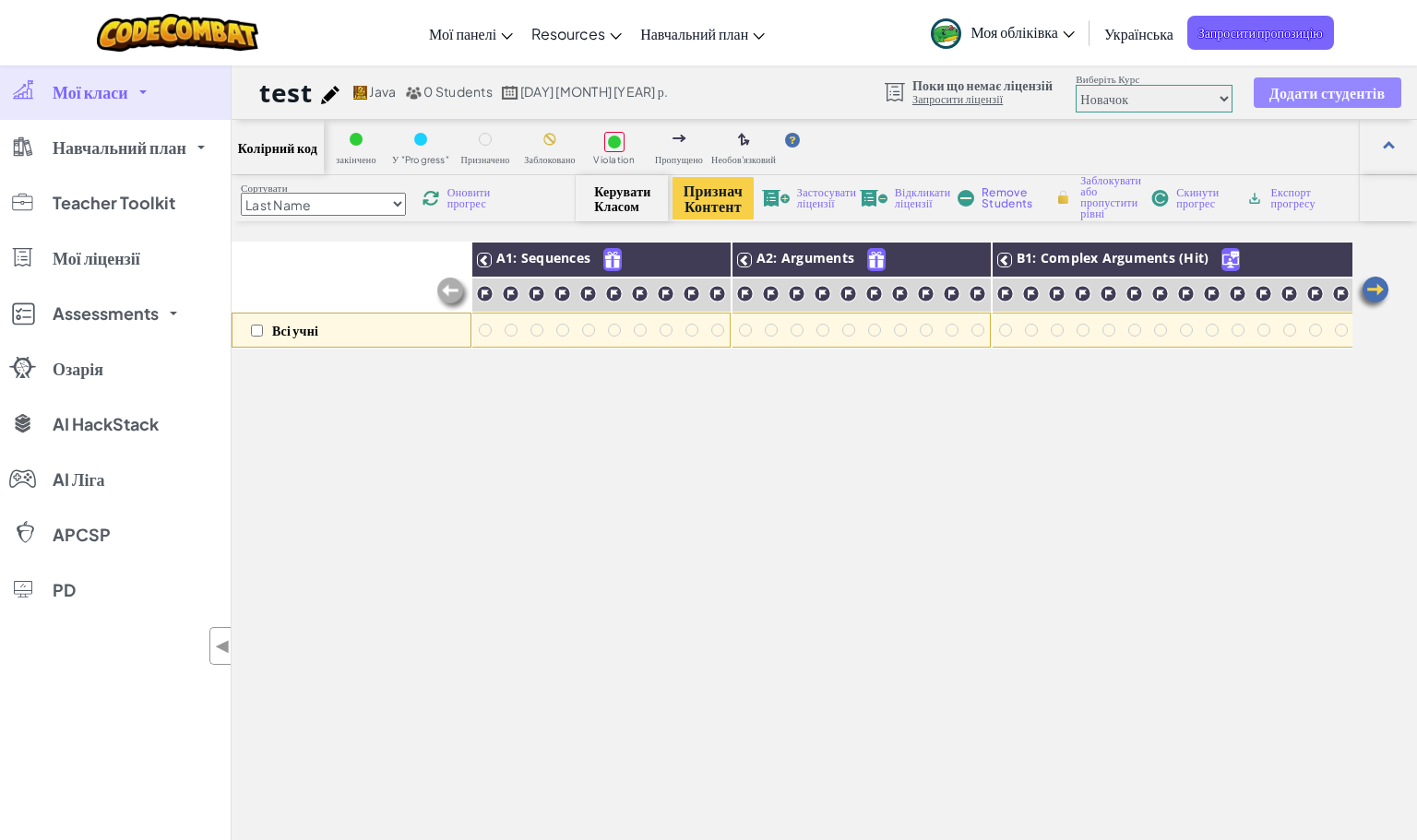 click on "Додати студентів" at bounding box center [1328, 92] 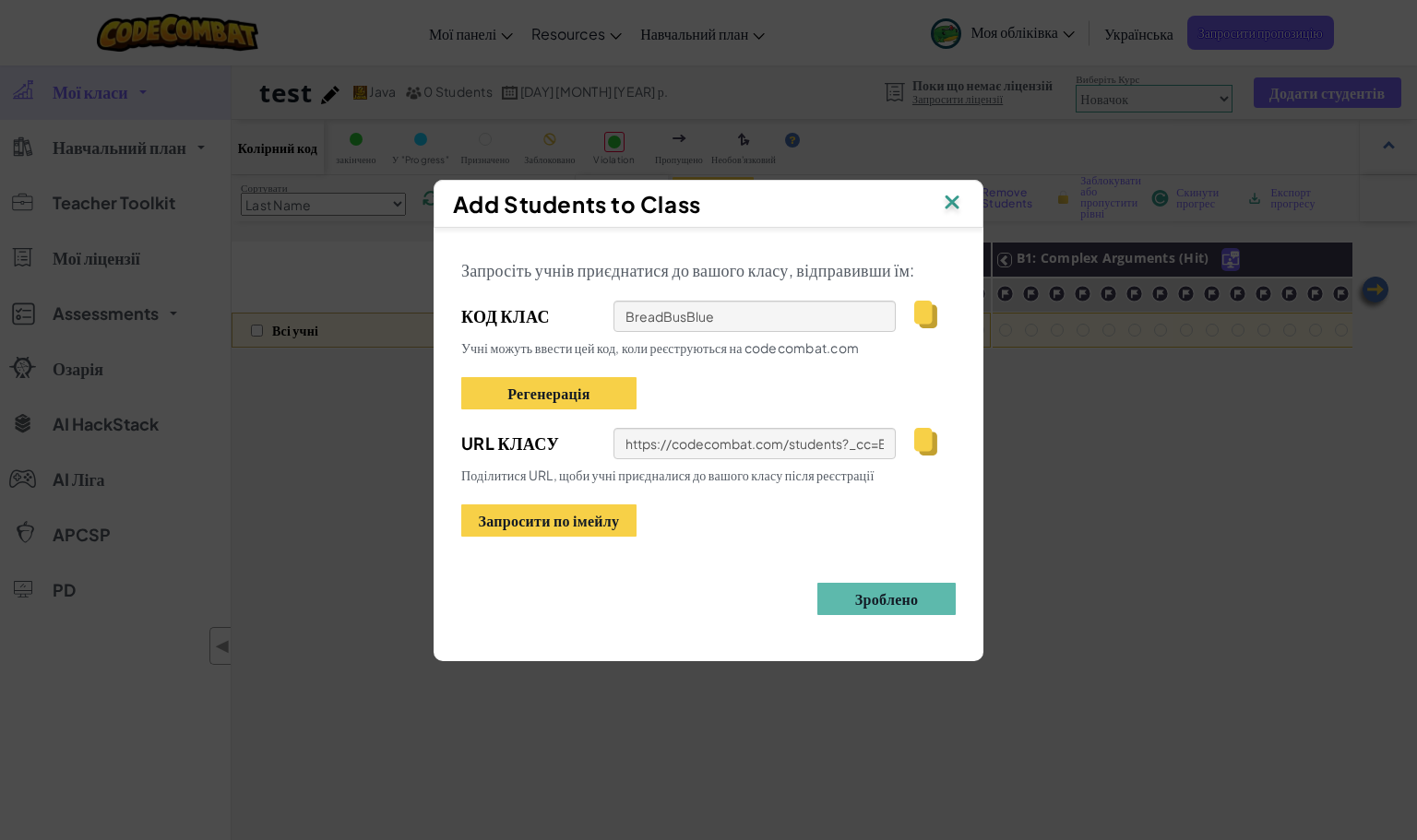 click on "https://codecombat.com/students?_cc=BreadBusBlue" at bounding box center (784, 444) 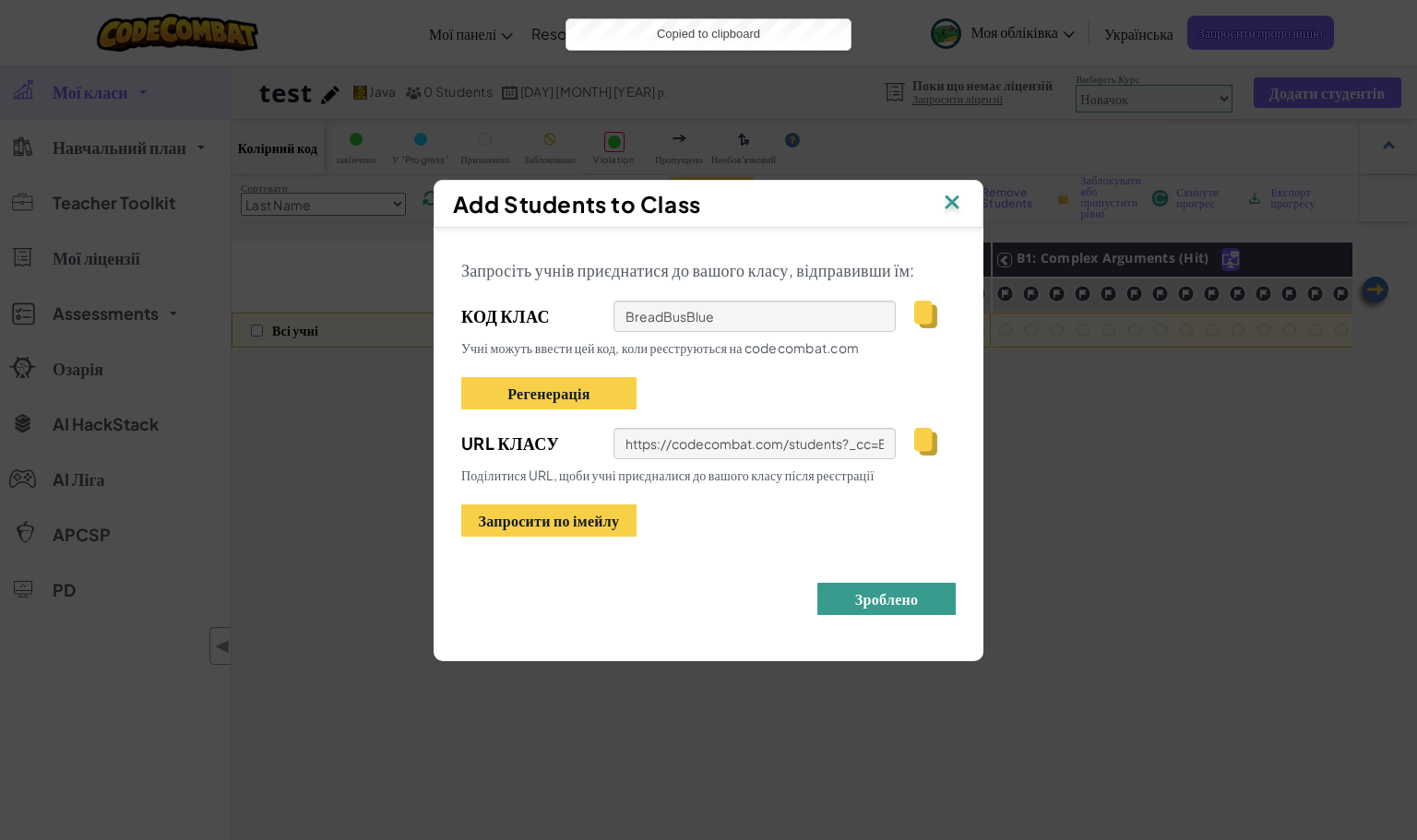 click on "Зроблено" at bounding box center [887, 598] 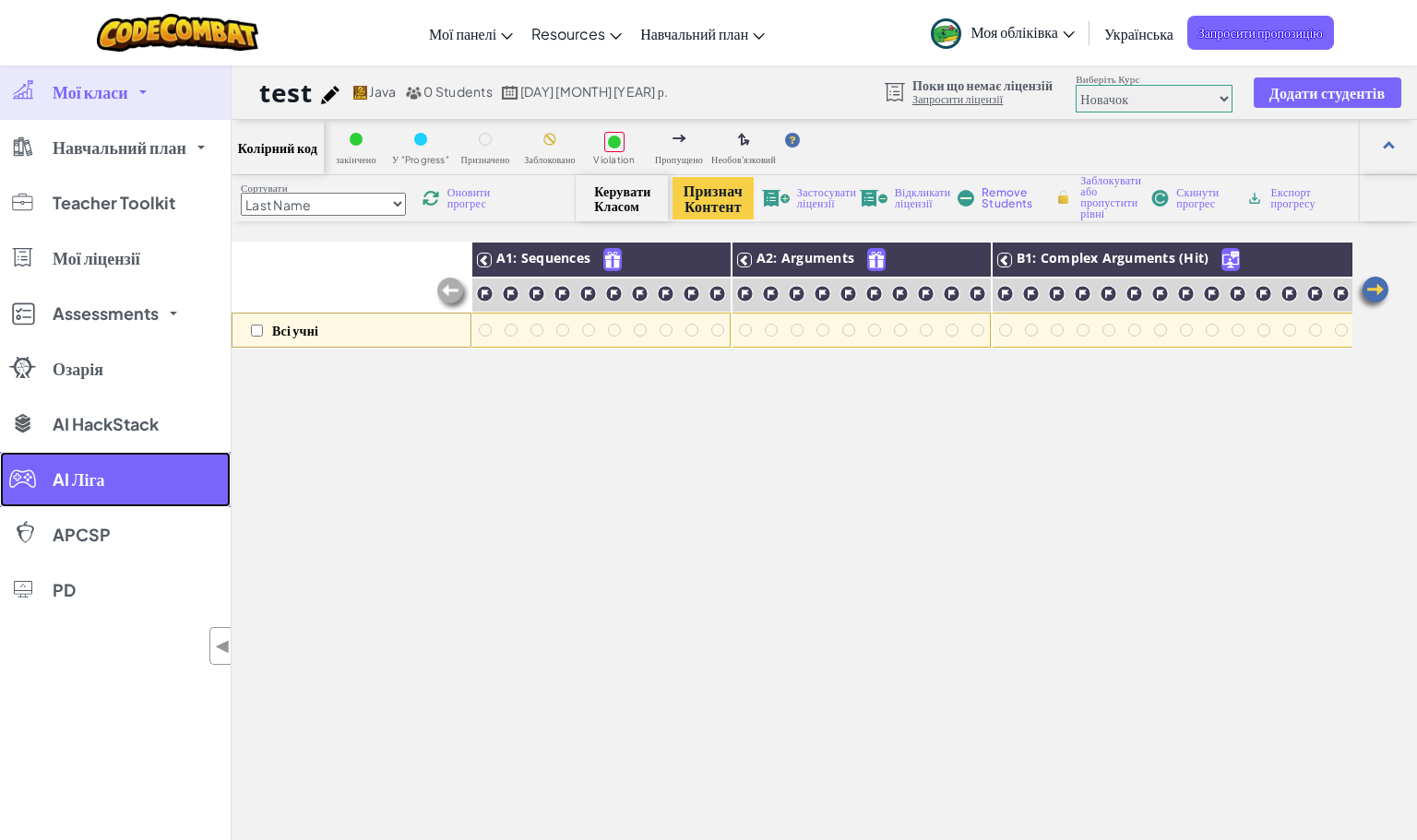 click on "AI Ліга" at bounding box center [115, 479] 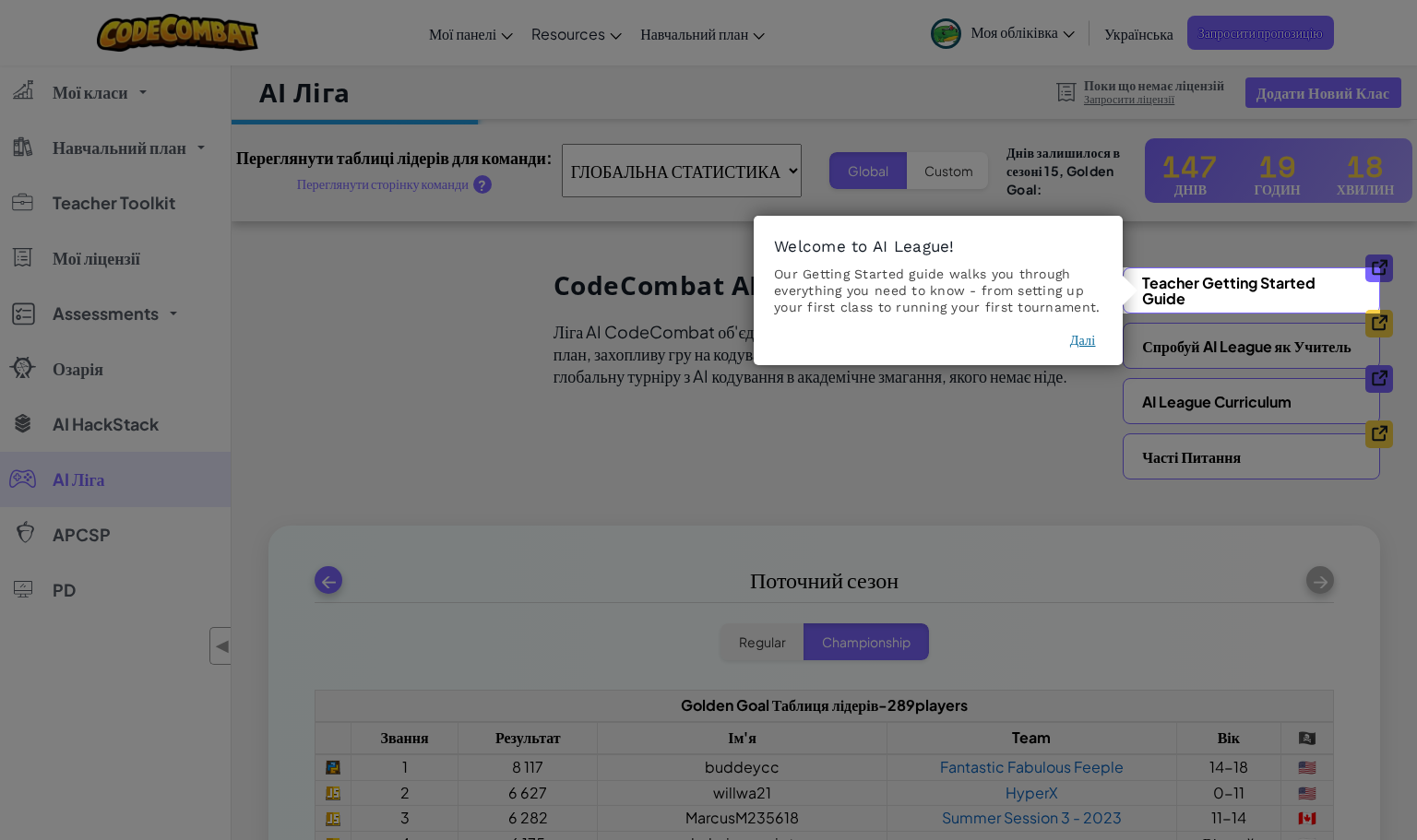 click on "Далі" at bounding box center [1083, 340] 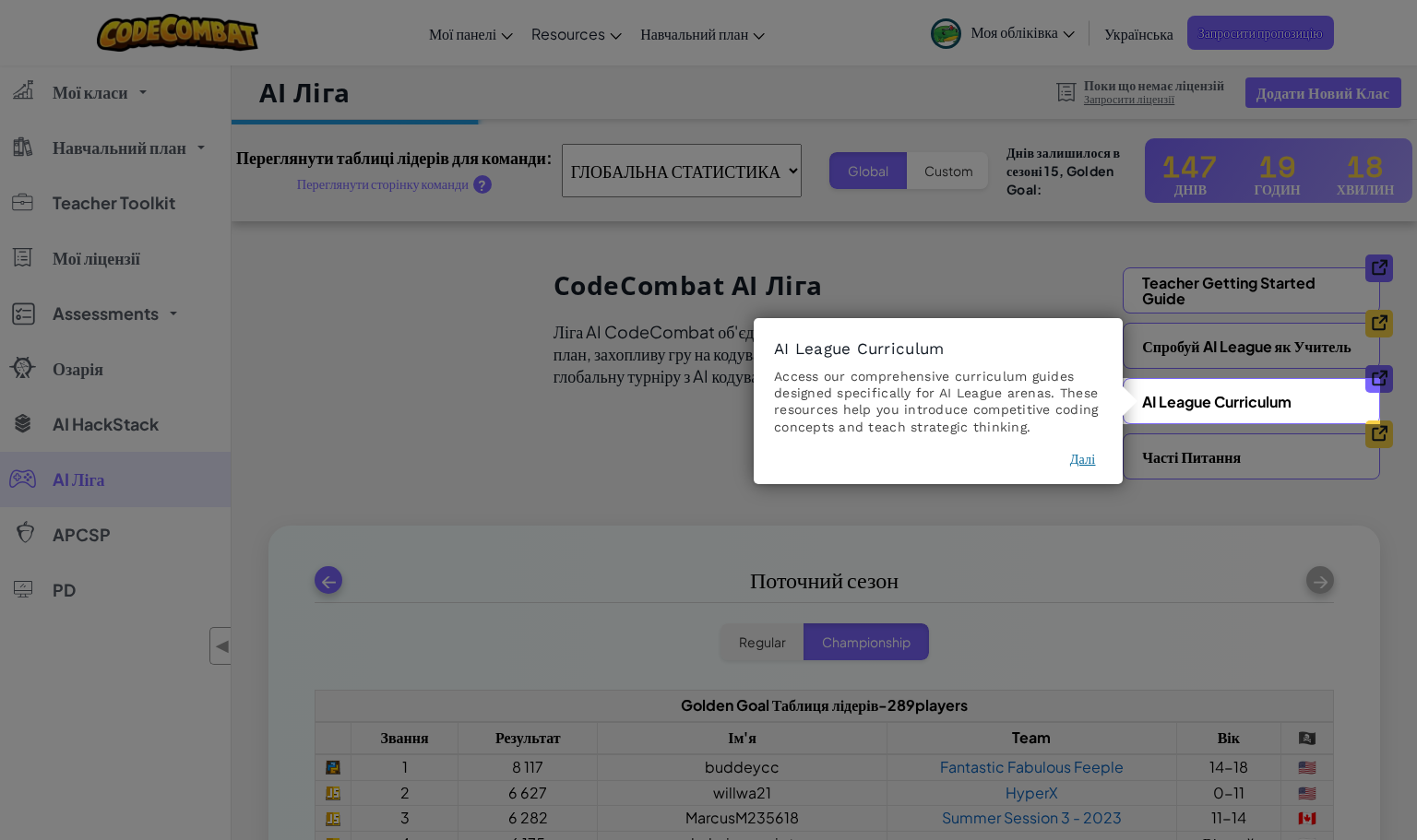 click on "Далі" at bounding box center (1083, 459) 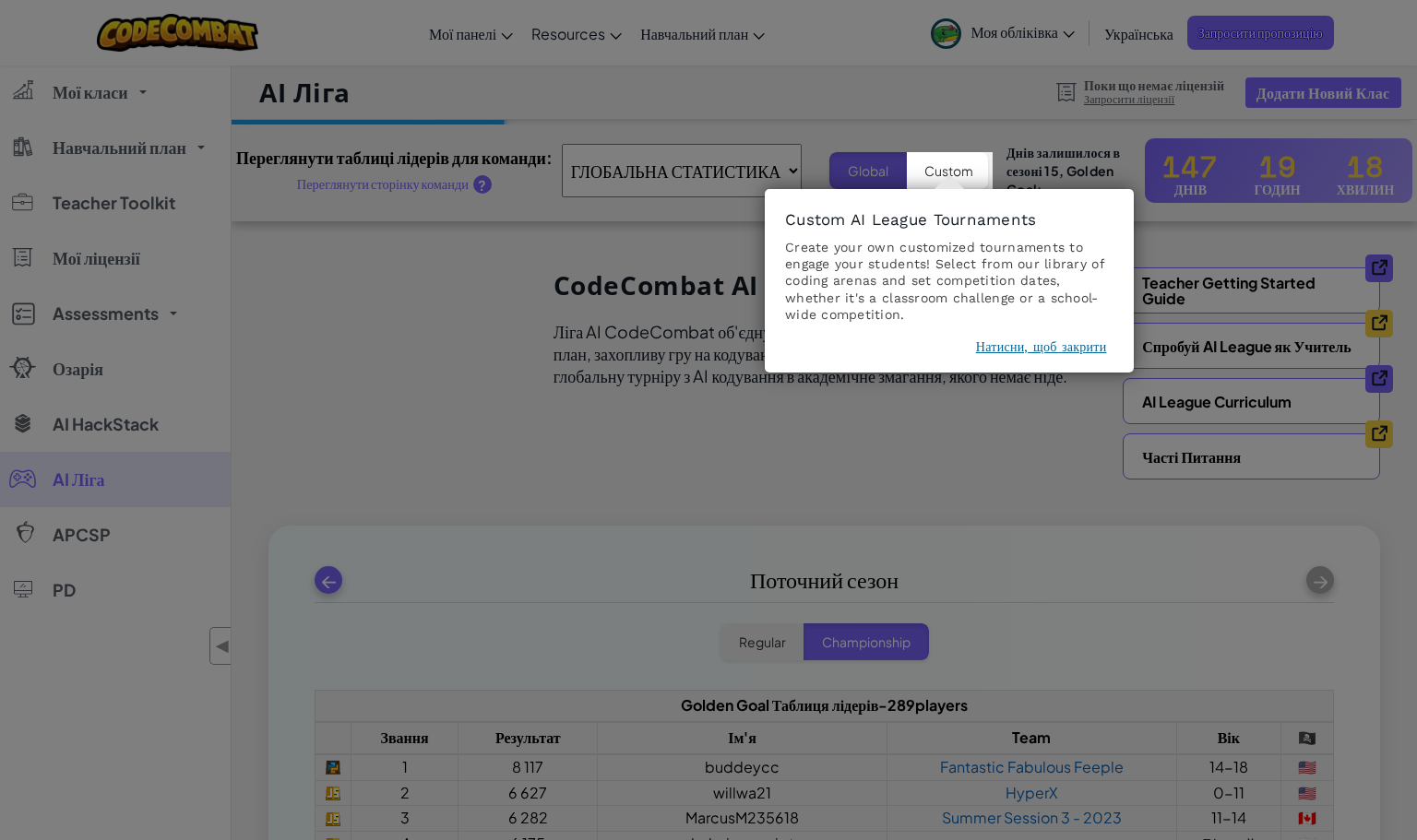 click on "Натисни, щоб закрити" at bounding box center (1042, 347) 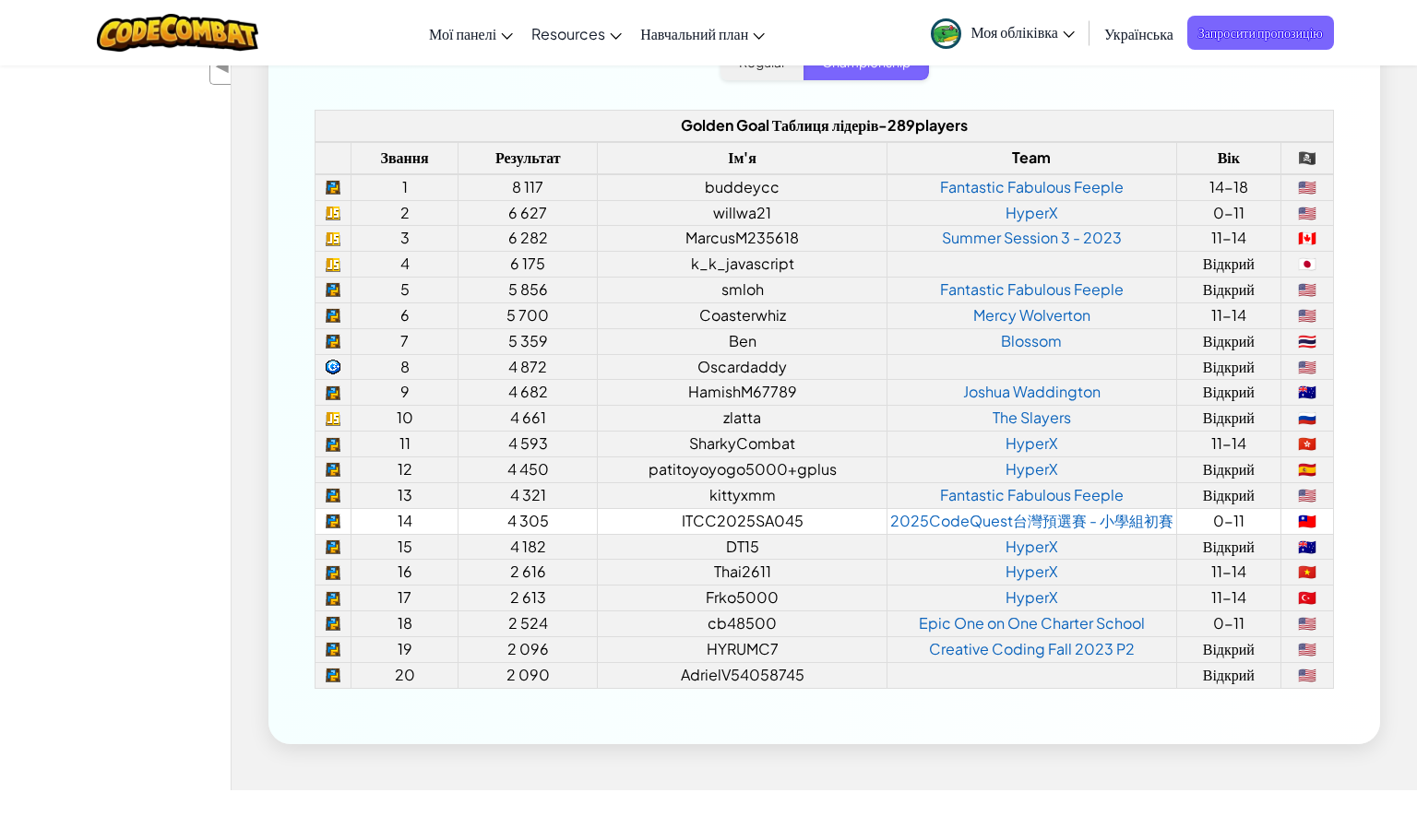 scroll, scrollTop: 461, scrollLeft: 0, axis: vertical 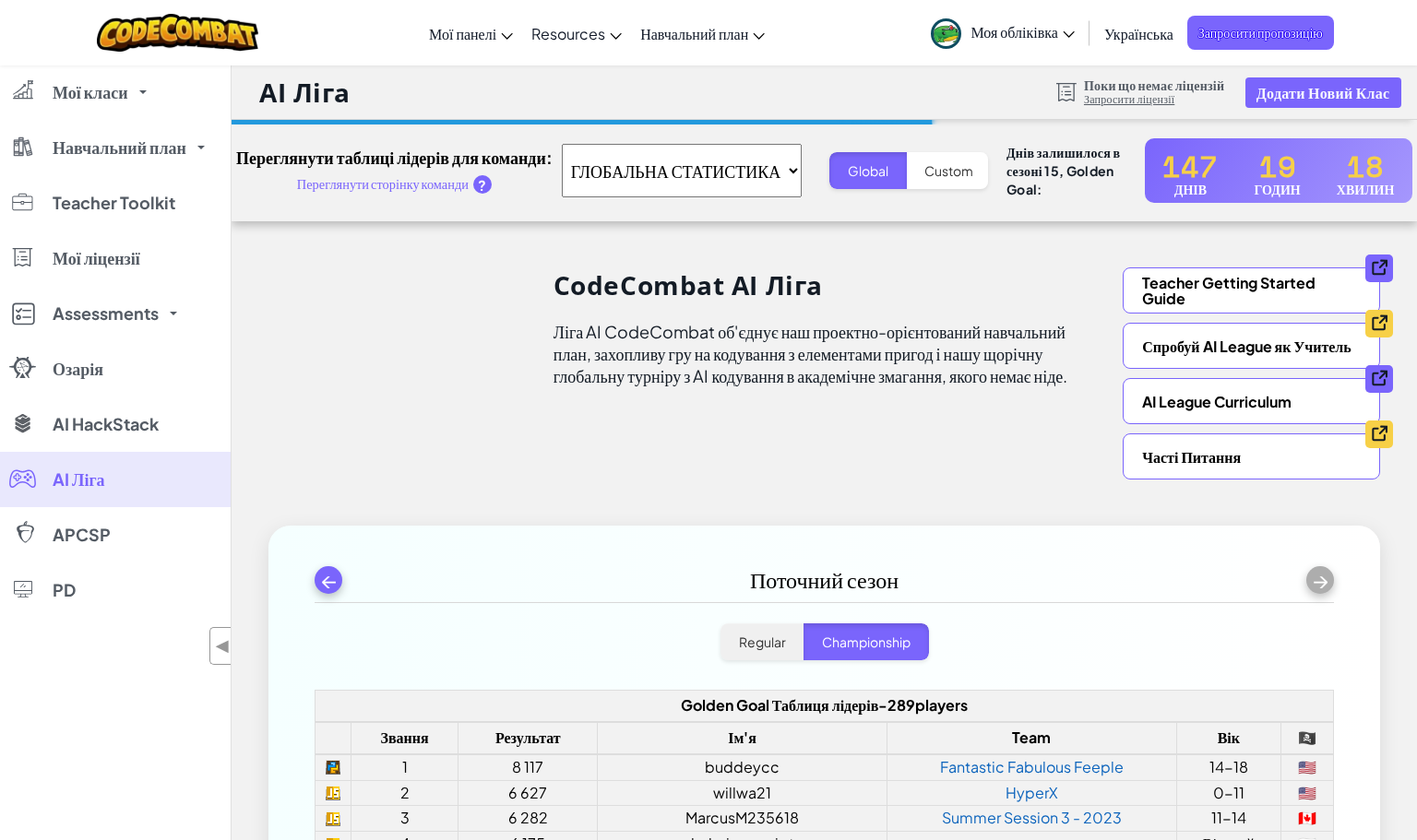 click on "Моя обліківка" at bounding box center (1022, 31) 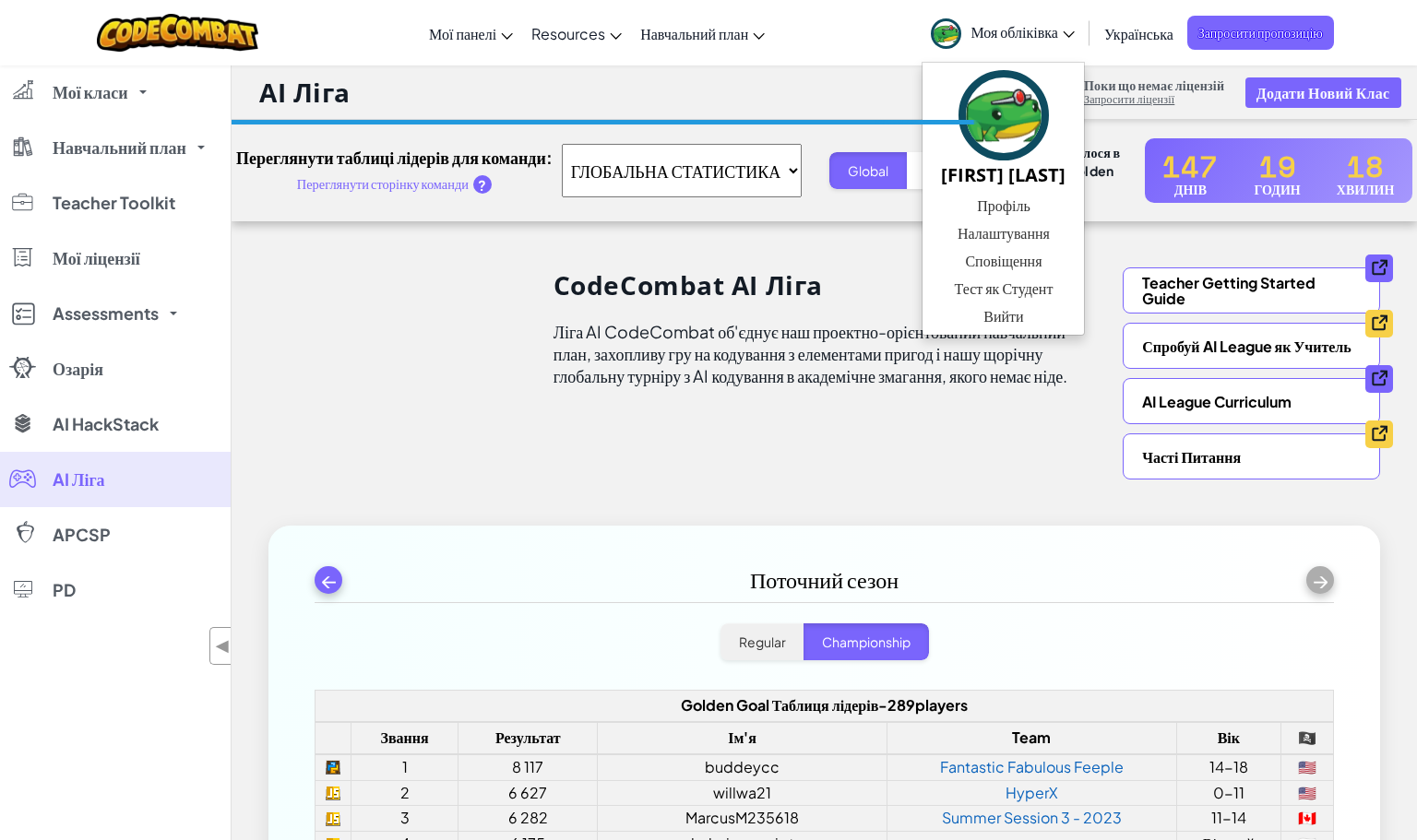 click on "Ліга AI CodeCombat об'єднує наш проектно-орієнтований навчальний план, захопливу гру на кодування з елементами пригод і нашу щорічну глобальну турніру з AI кодування в академічне змагання, якого немає ніде." at bounding box center [825, 354] 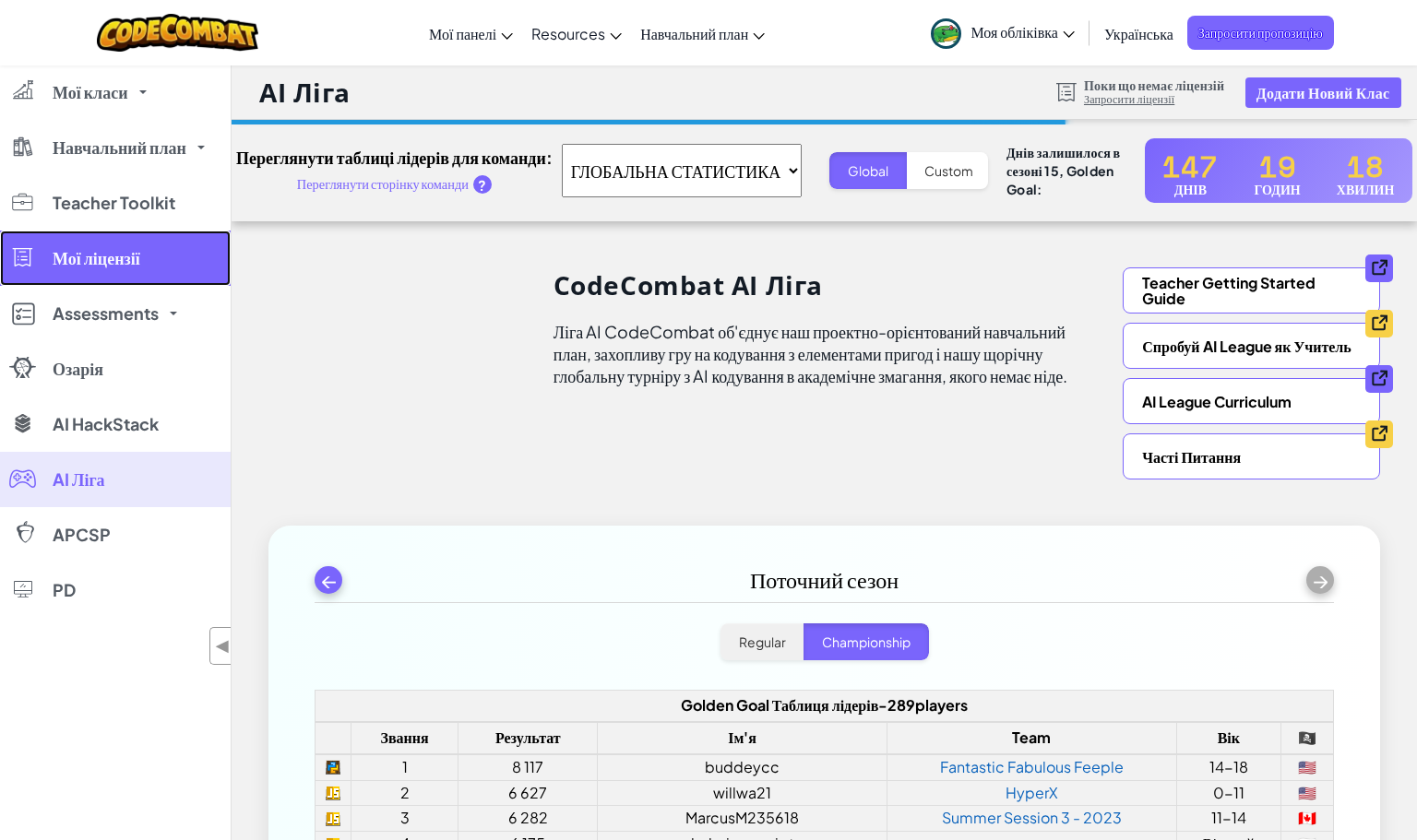 click on "Мої ліцензії" at bounding box center [96, 258] 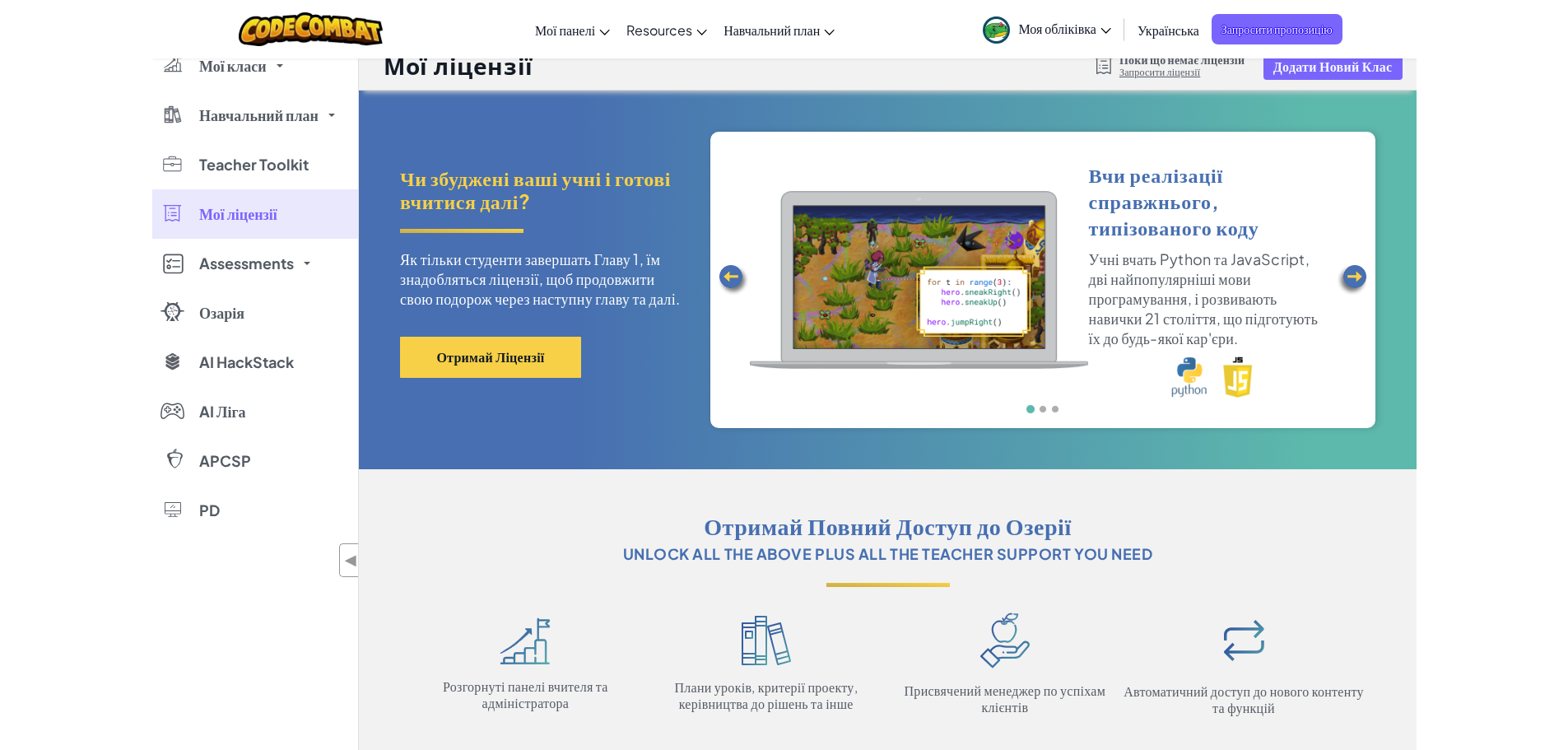 scroll, scrollTop: 0, scrollLeft: 0, axis: both 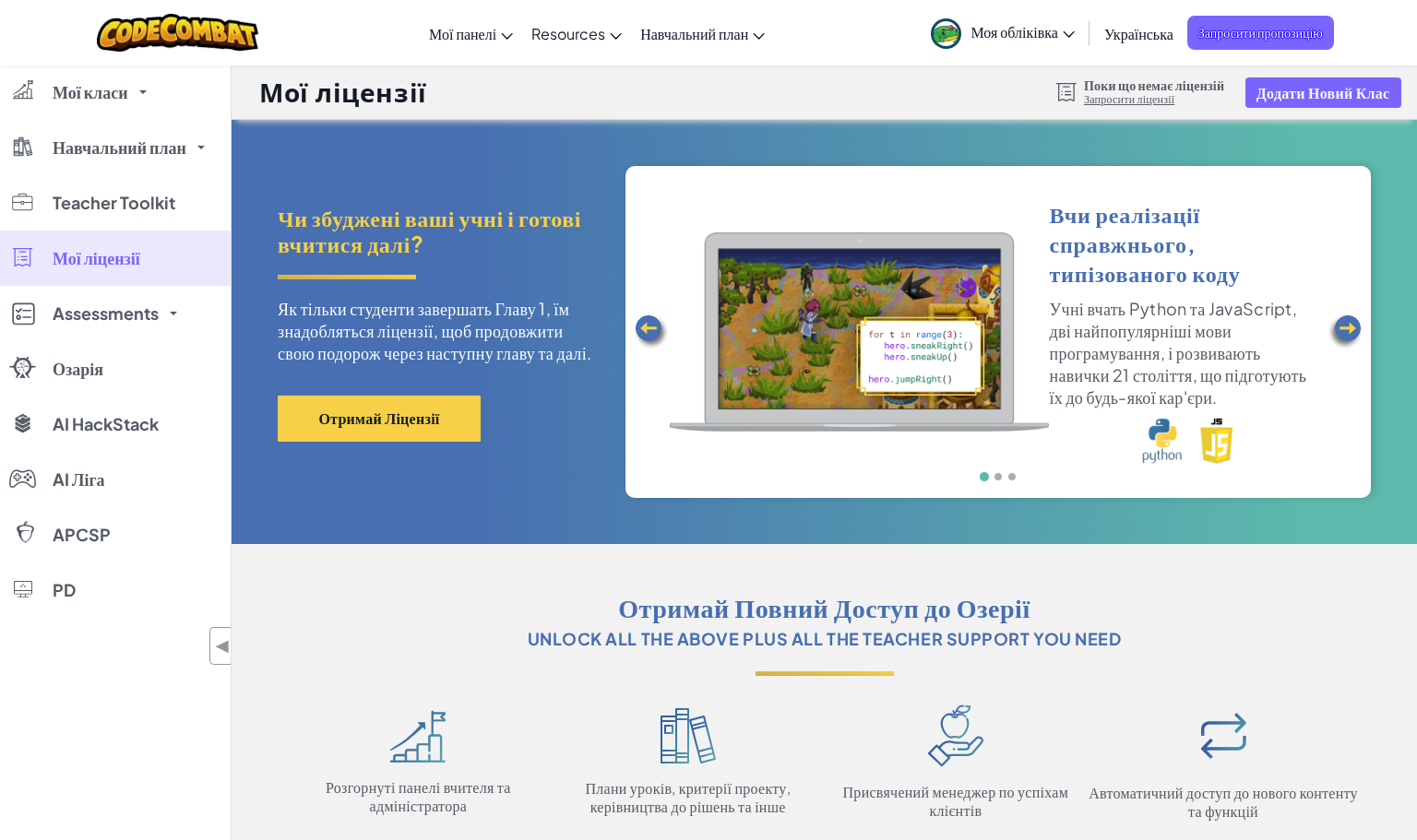 click at bounding box center (1345, 332) 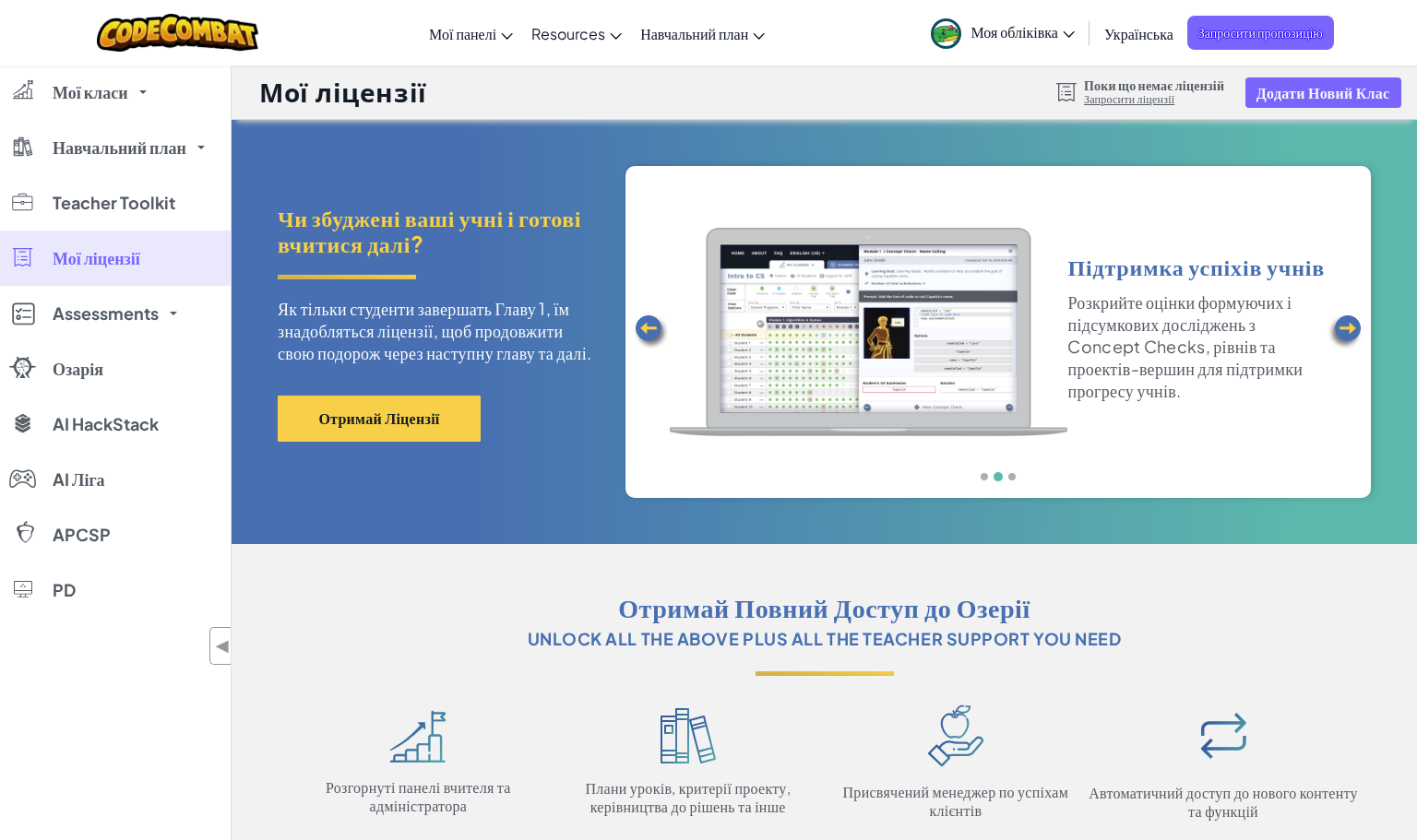 click at bounding box center (1345, 332) 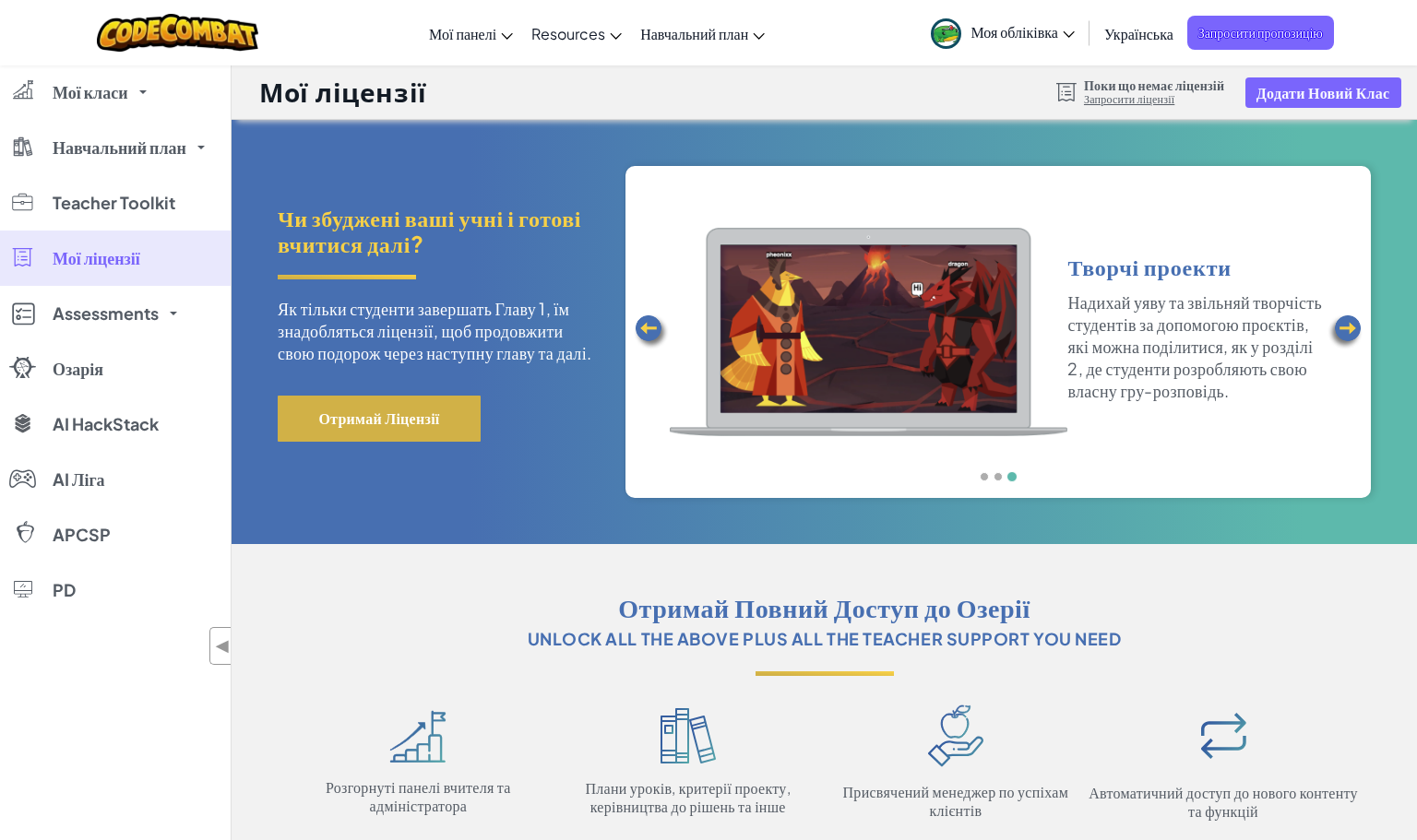 click on "Отримай Ліцензії" at bounding box center (379, 419) 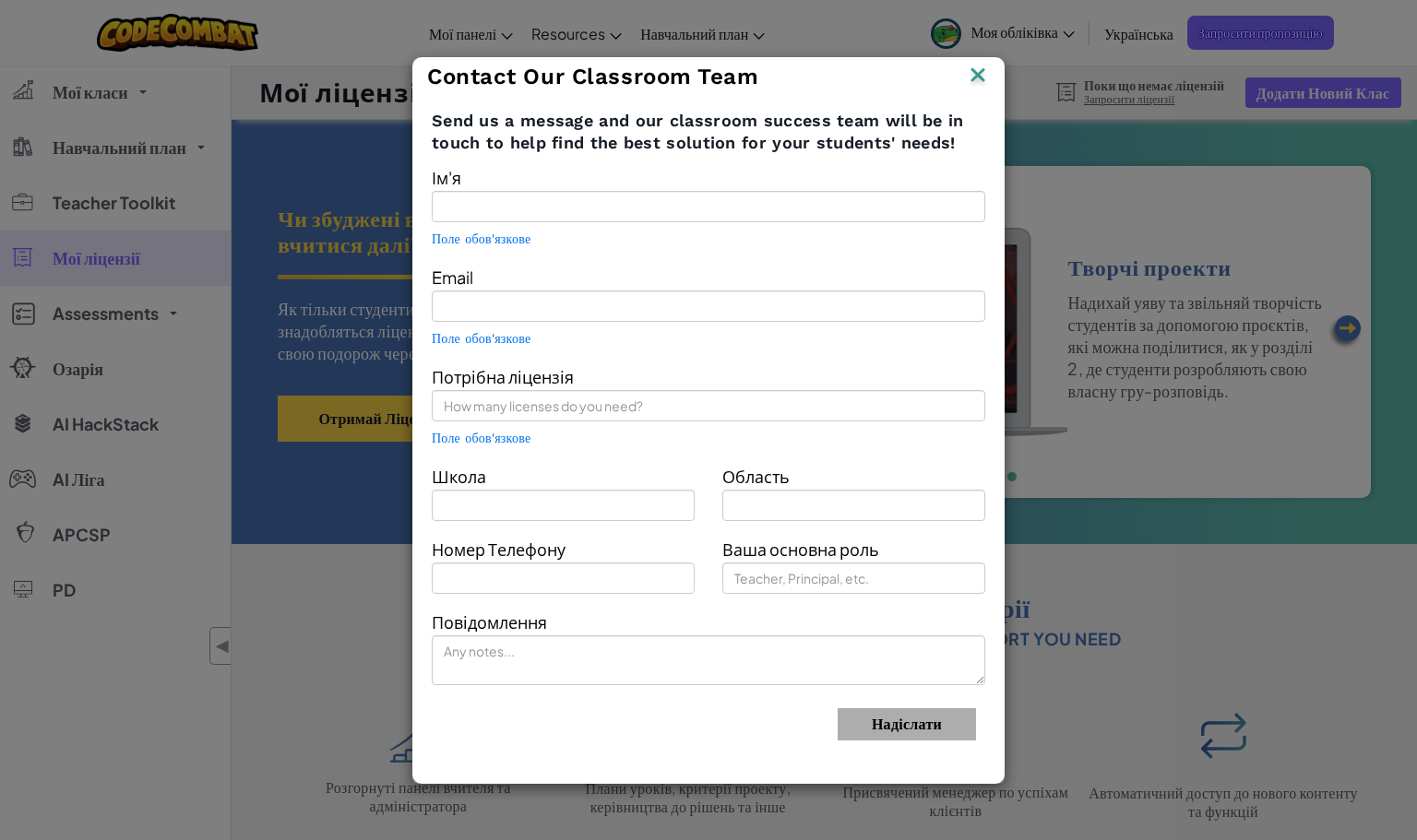 type on "[FIRST] [LAST]" 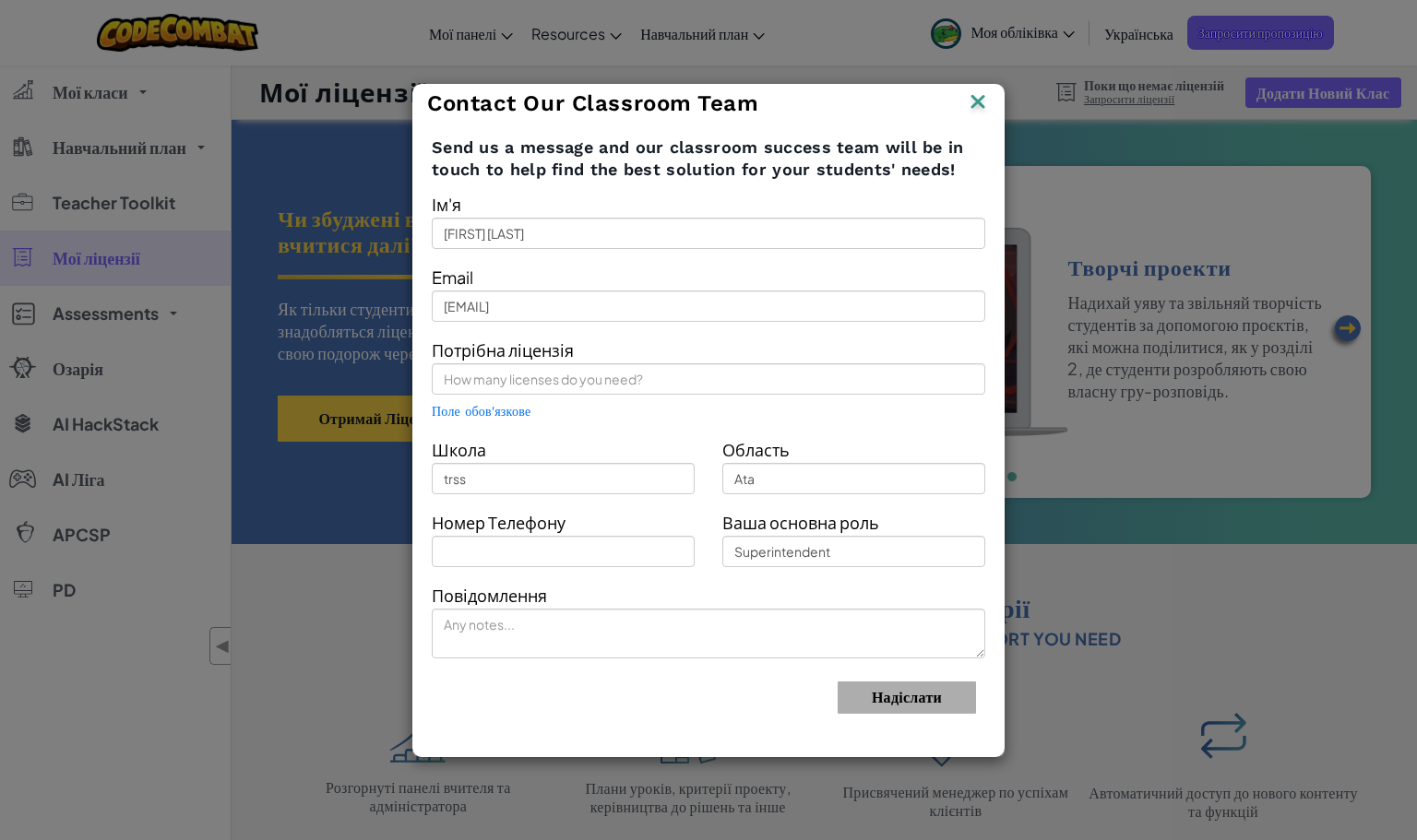 click at bounding box center (978, 103) 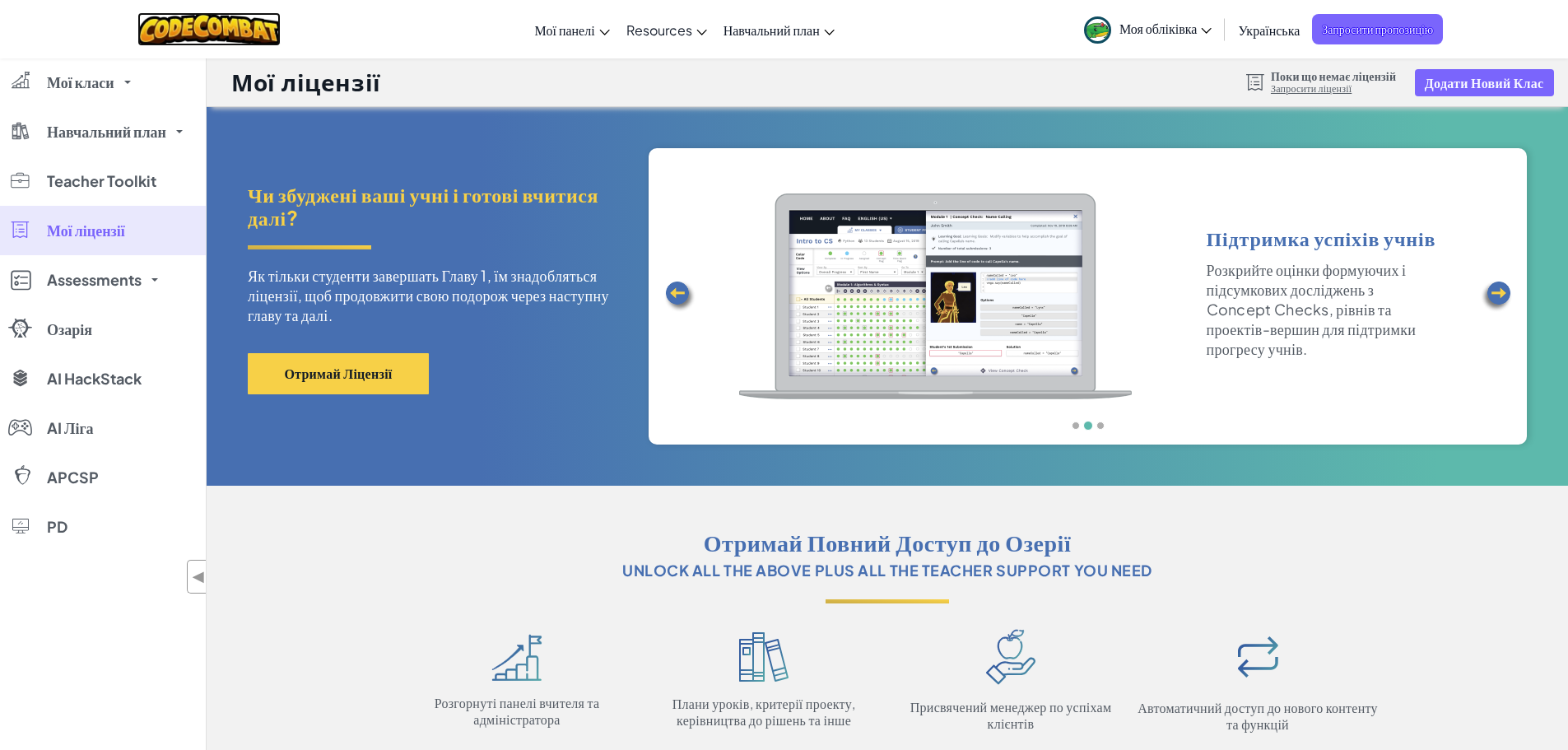 click at bounding box center [209, 29] 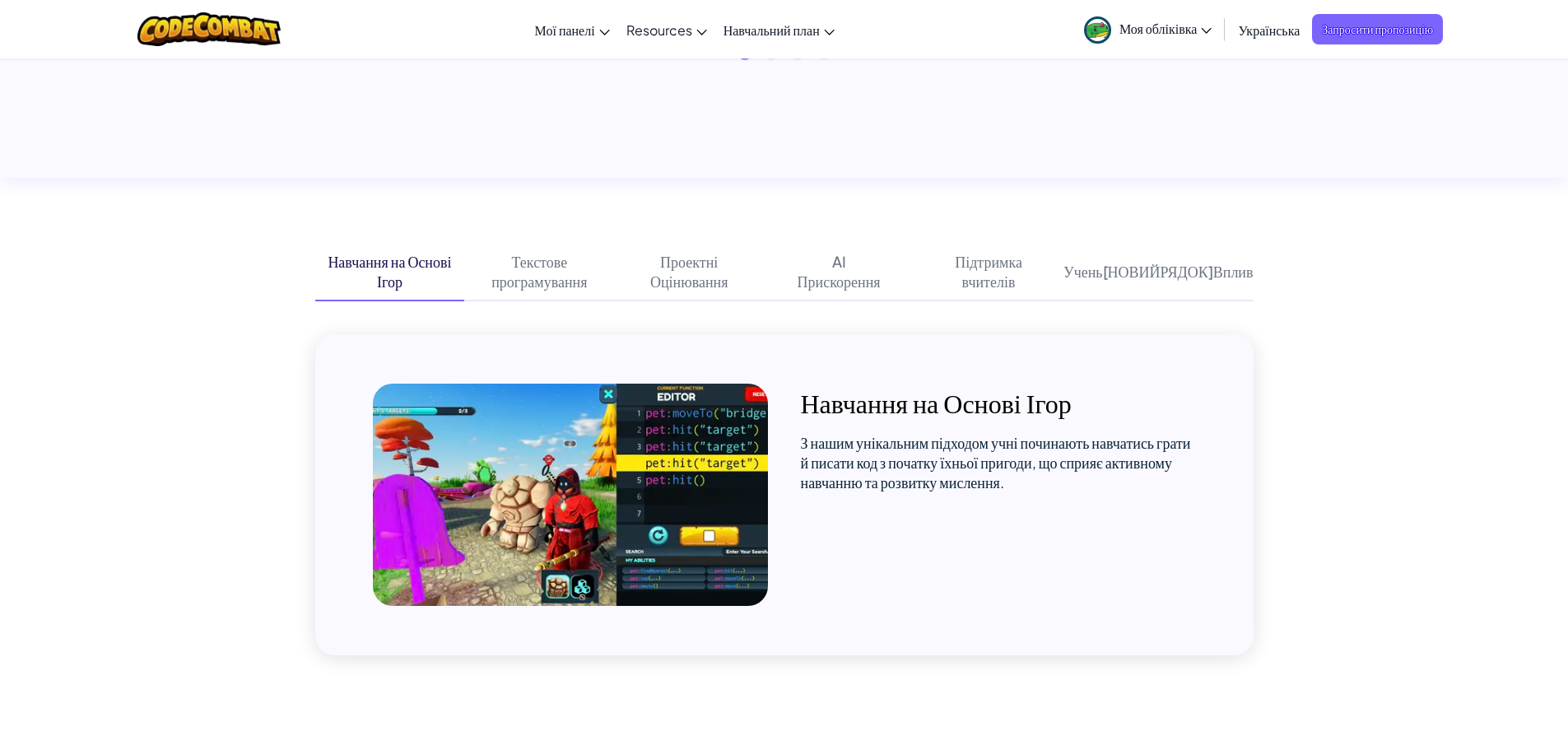 scroll, scrollTop: 988, scrollLeft: 0, axis: vertical 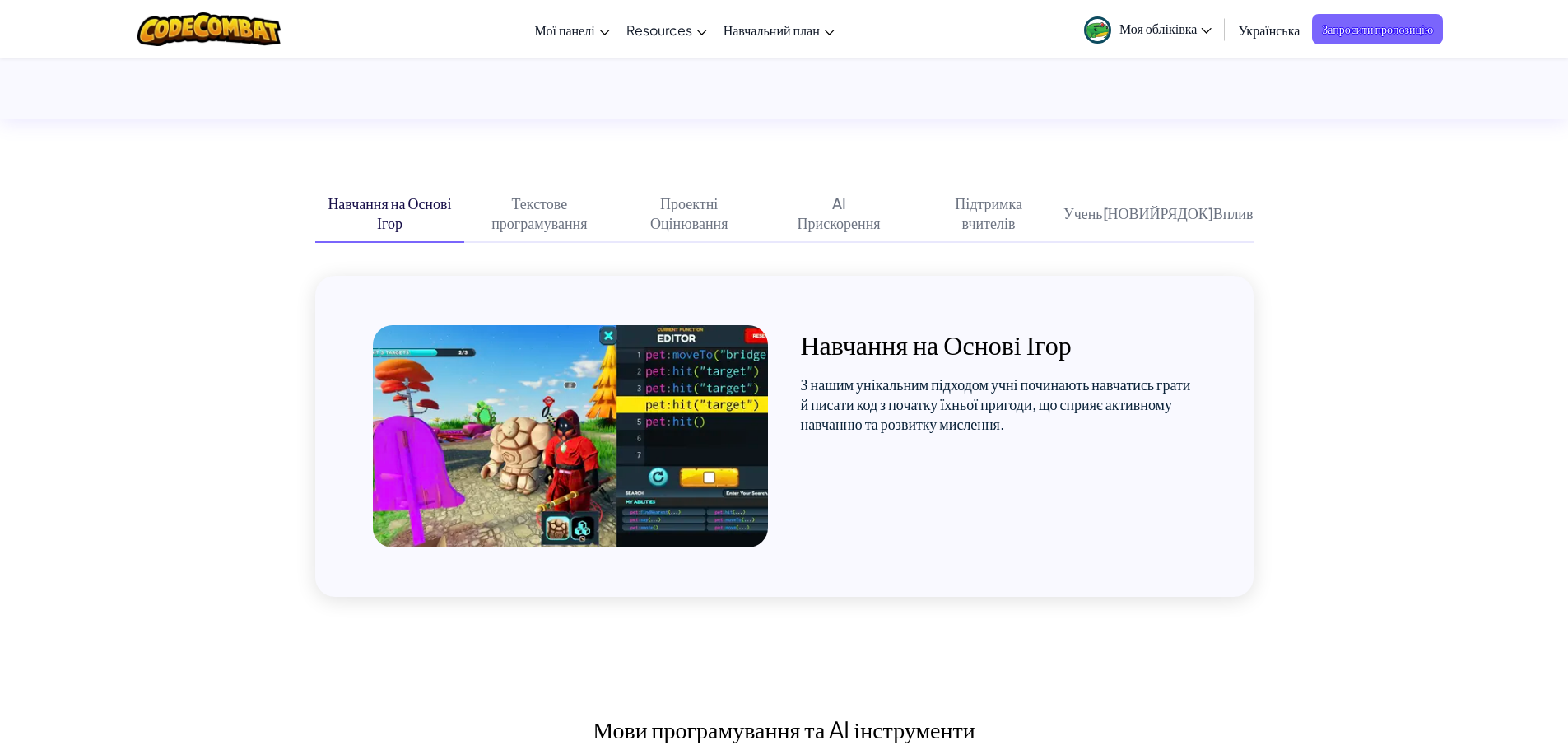 click at bounding box center [570, 436] 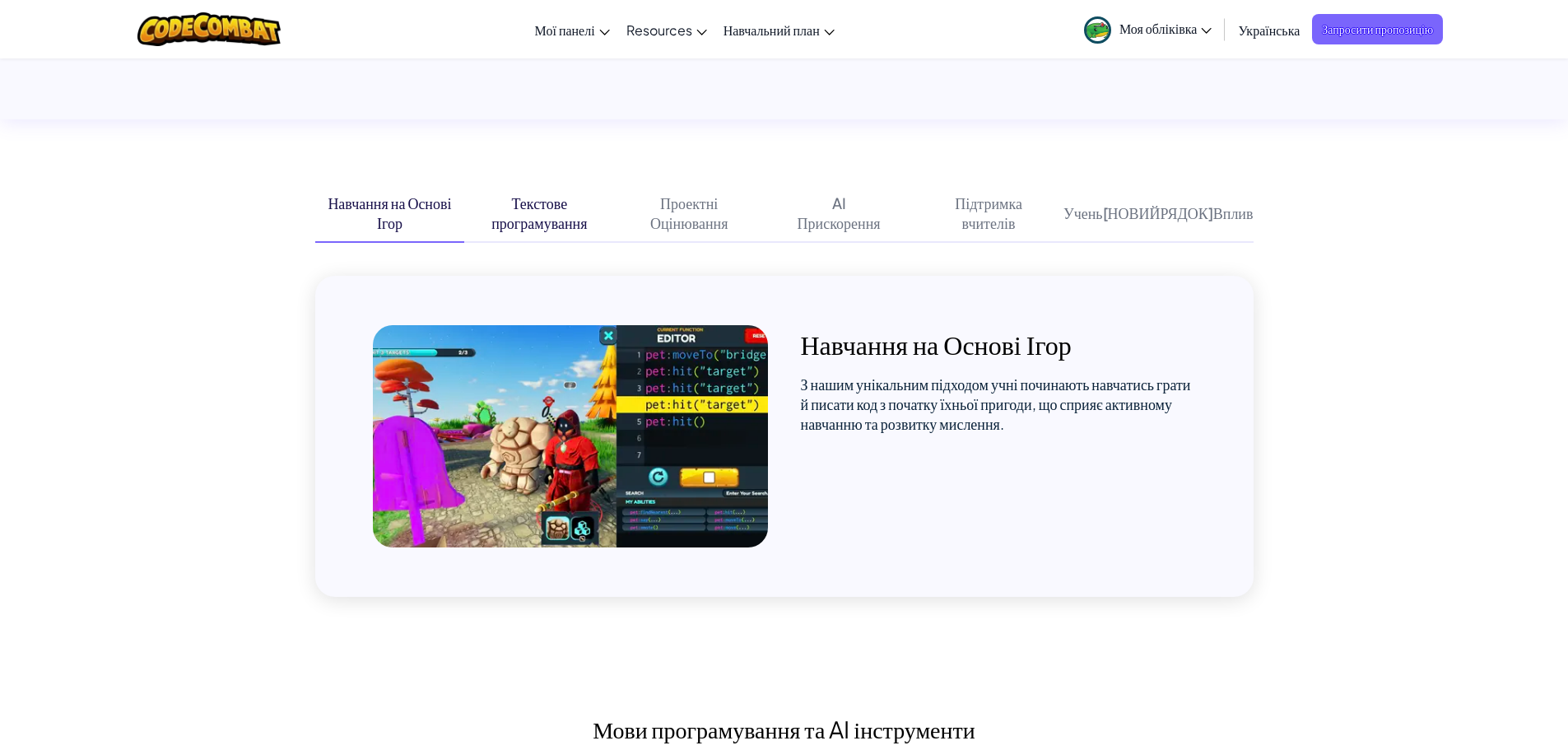 click on "Текстове" at bounding box center [540, 203] 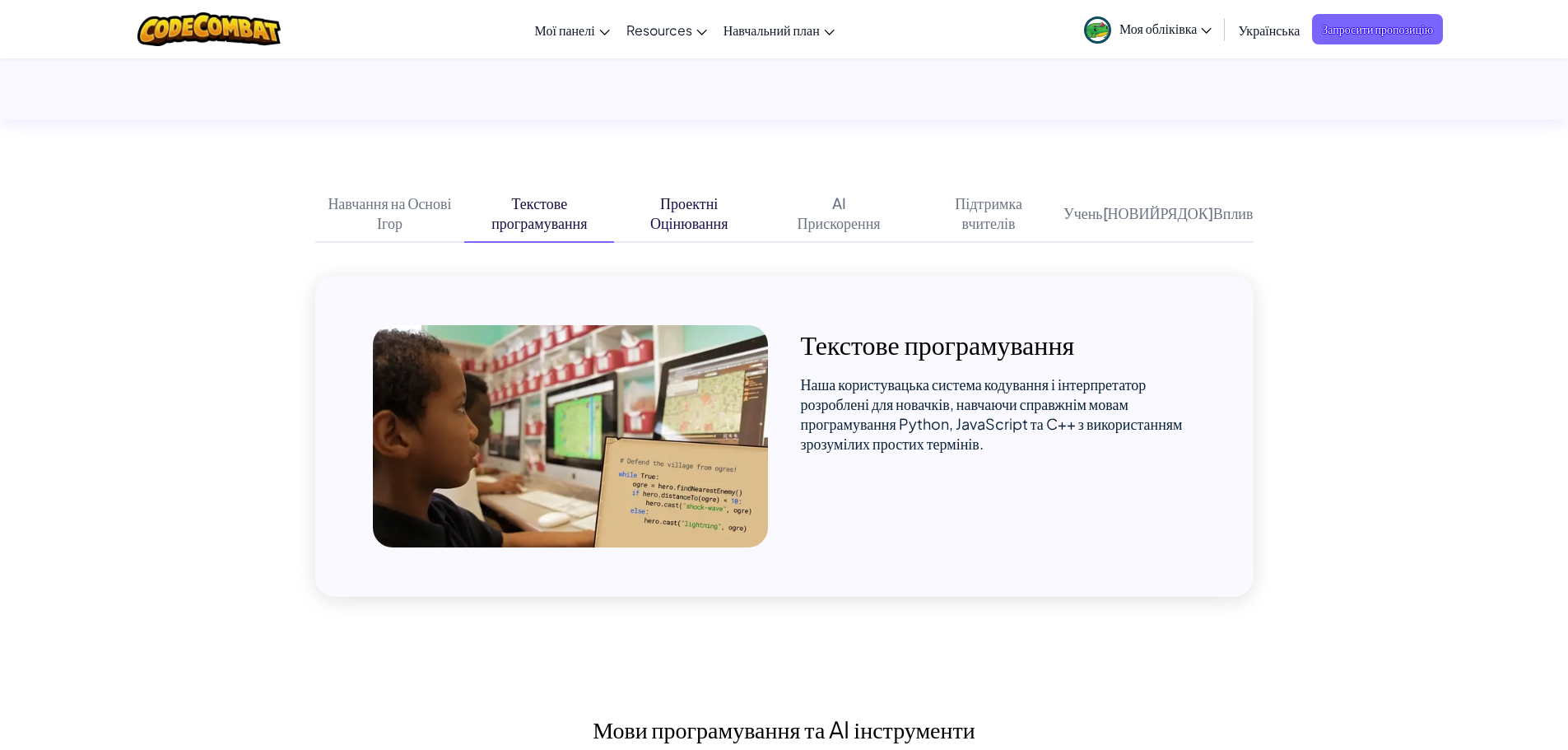 click on "Проектні" at bounding box center (689, 203) 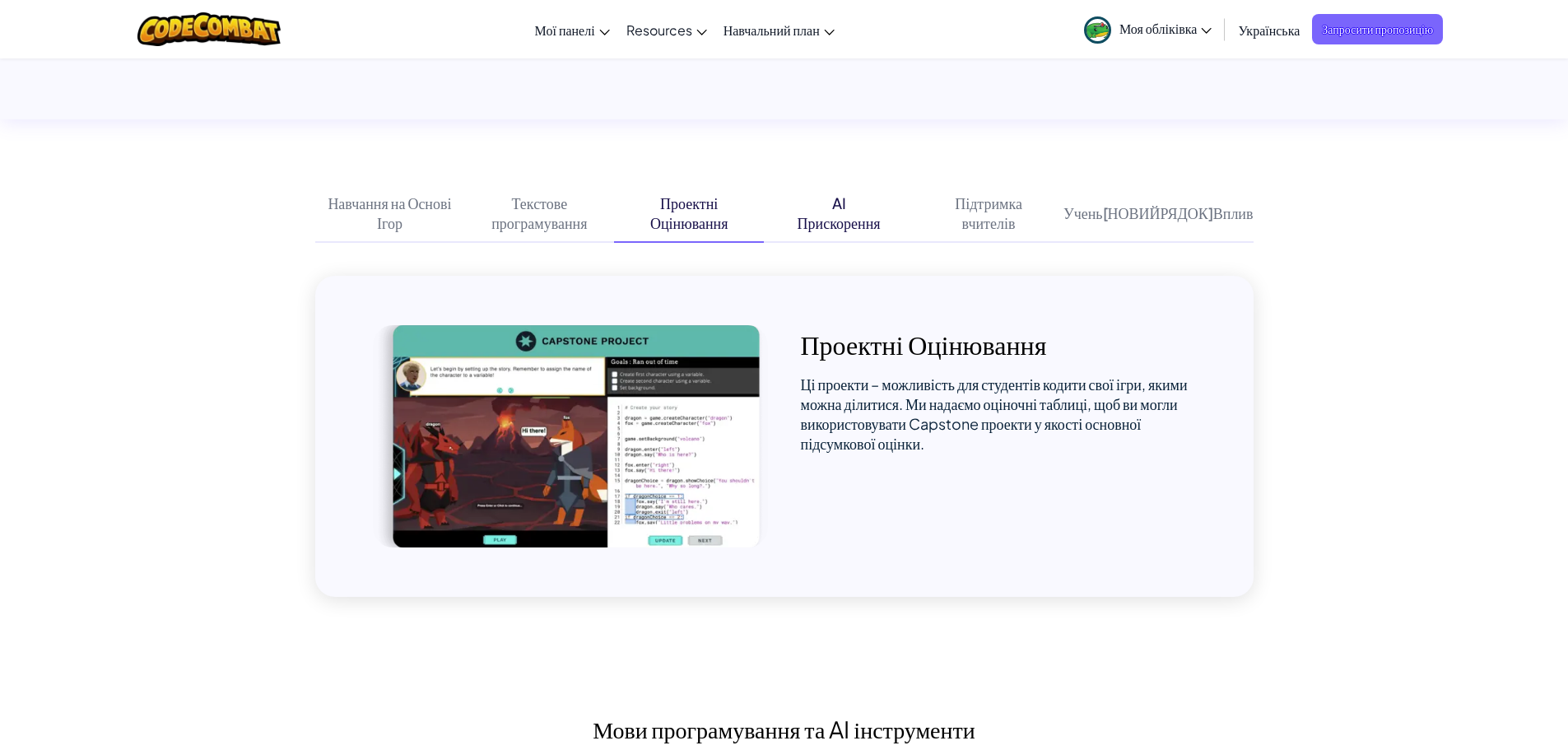 click on "Прискорення" at bounding box center [839, 223] 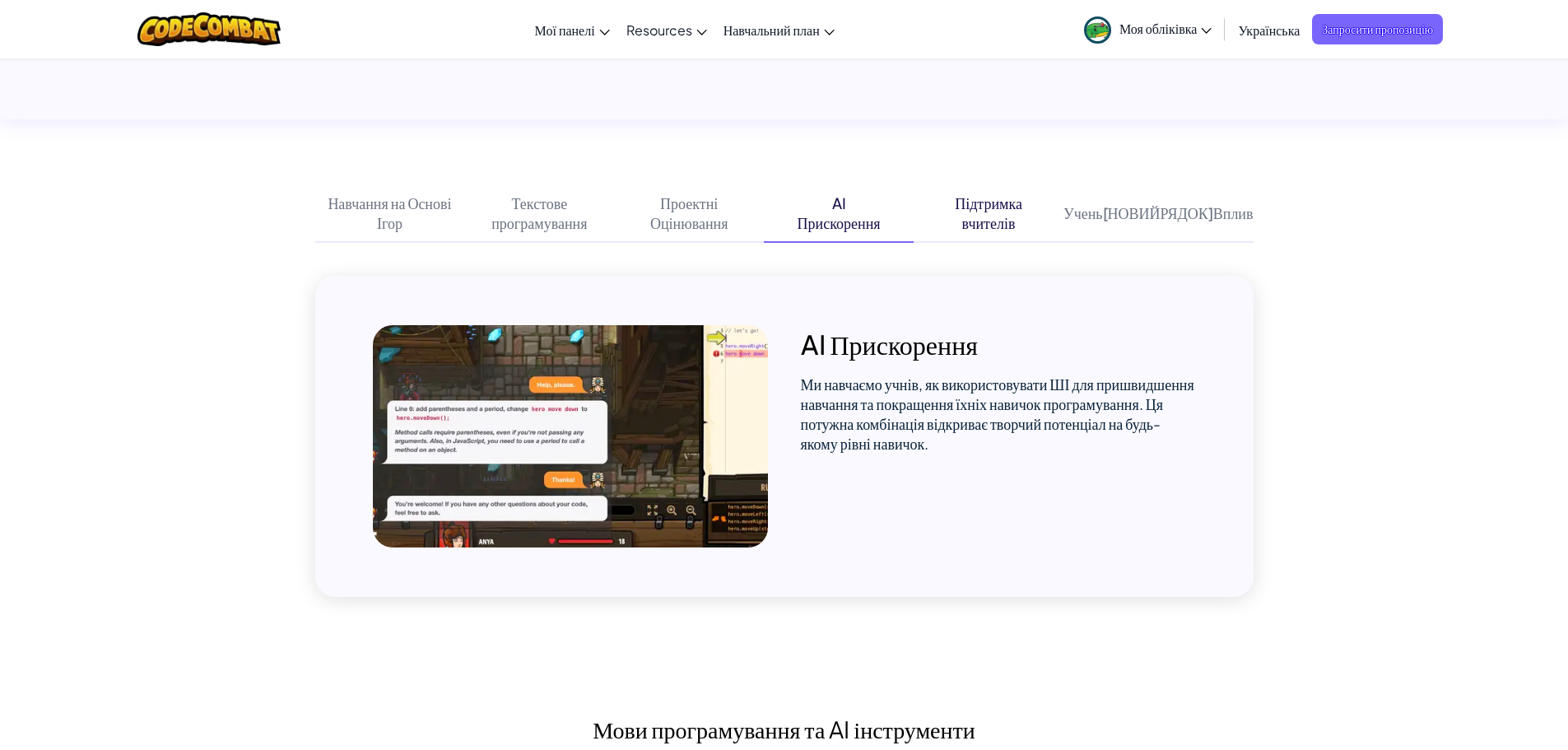 click on "вчителів" at bounding box center [989, 223] 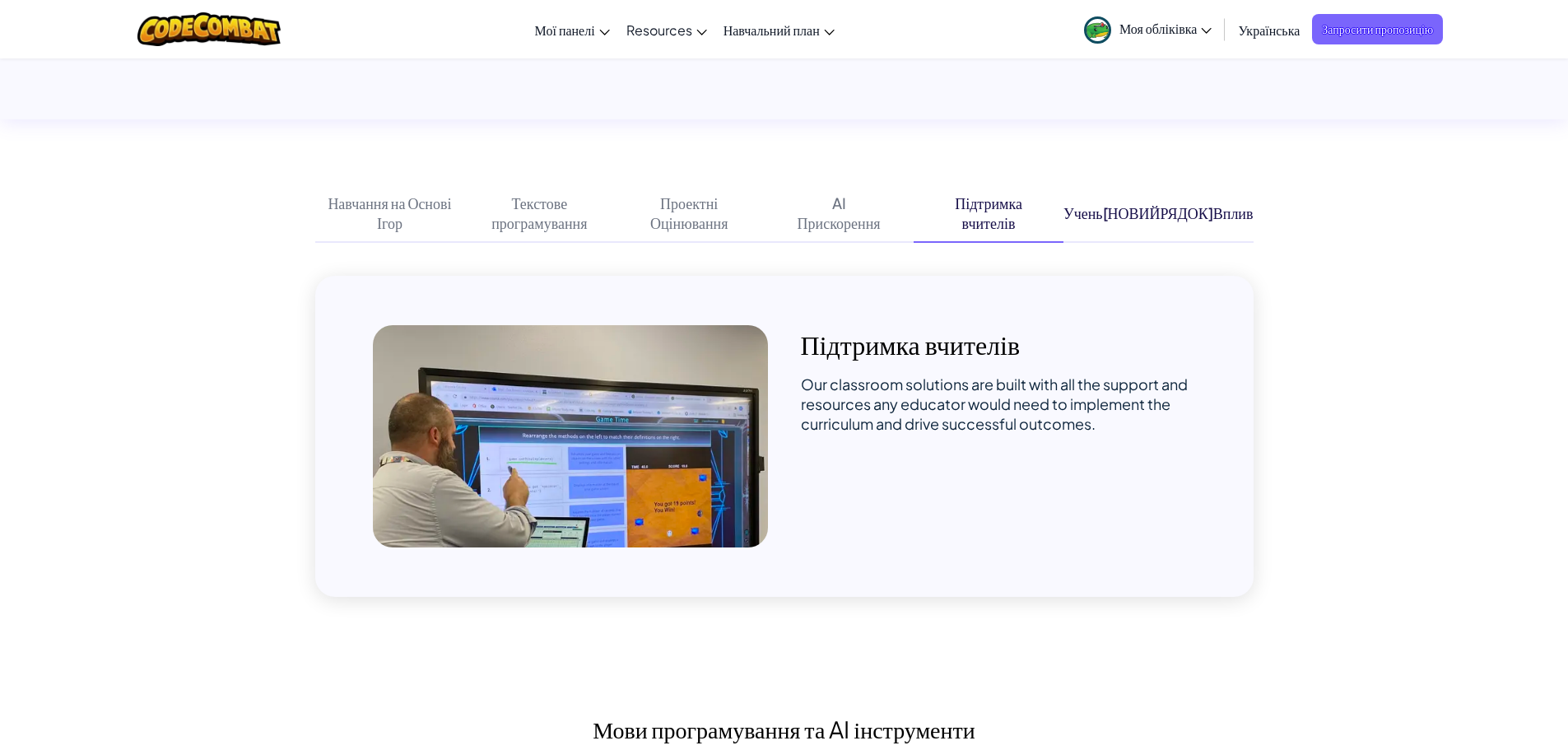 click on "Учень[НОВИЙРЯДОК]Вплив" at bounding box center (1158, 213) 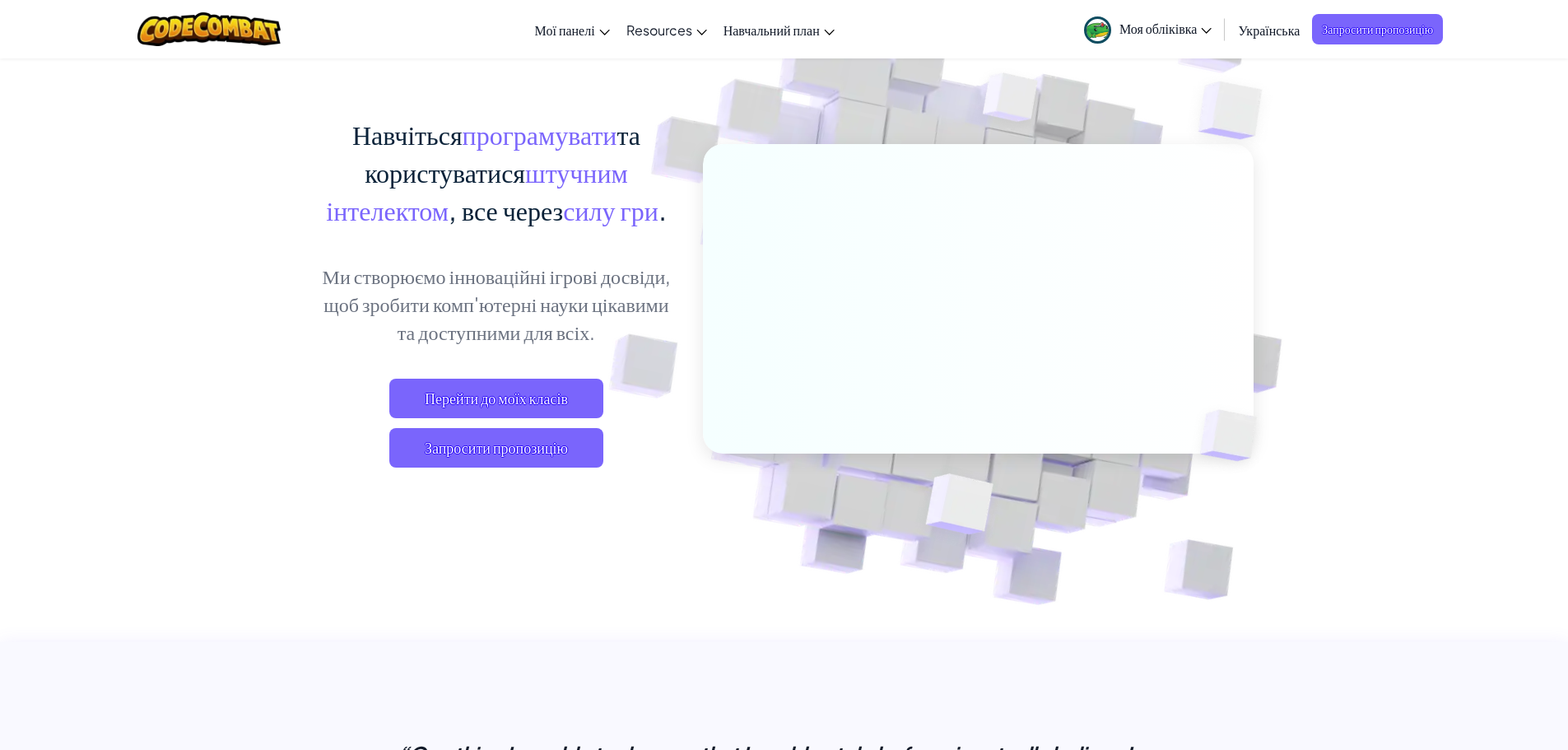 scroll, scrollTop: 0, scrollLeft: 0, axis: both 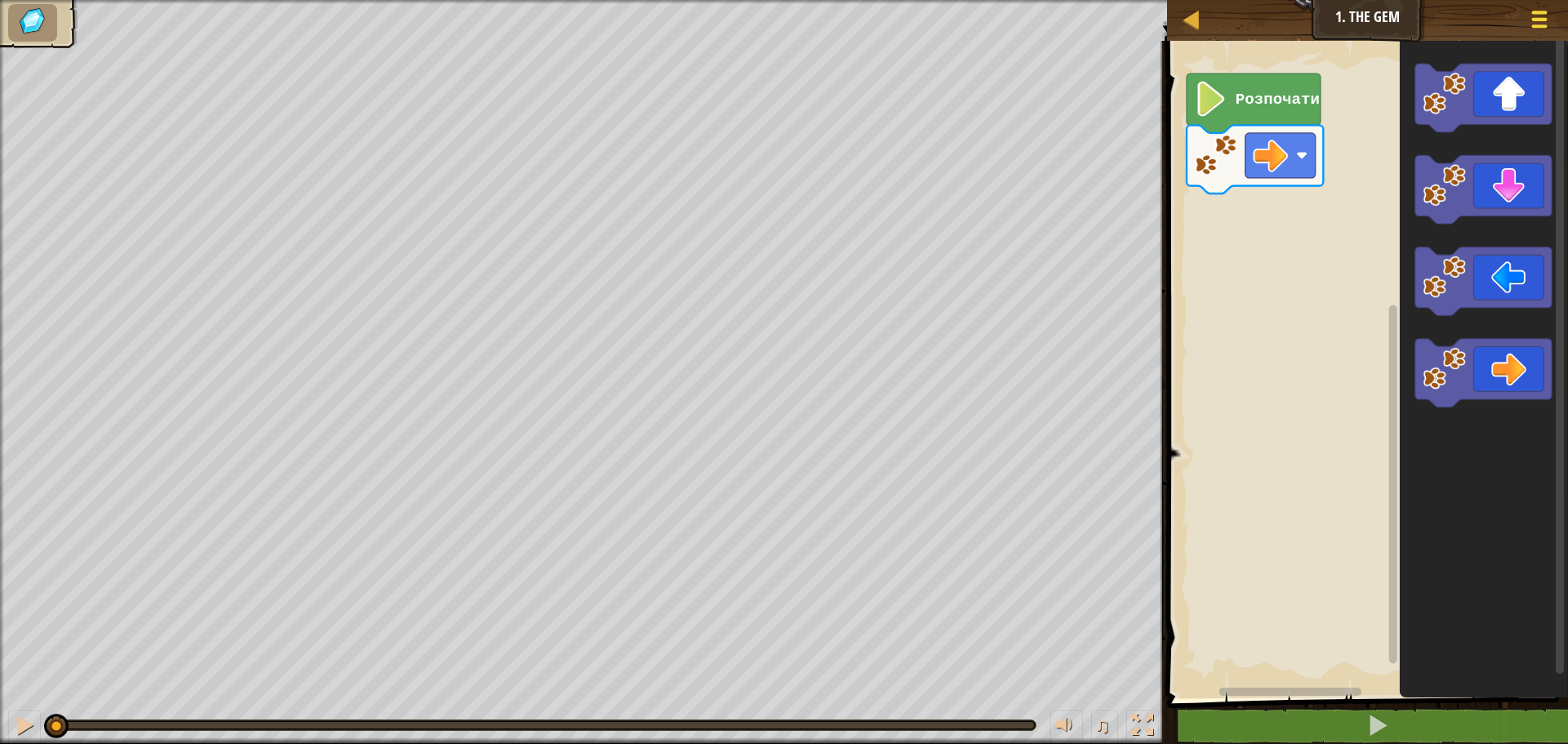 click at bounding box center (1539, 19) 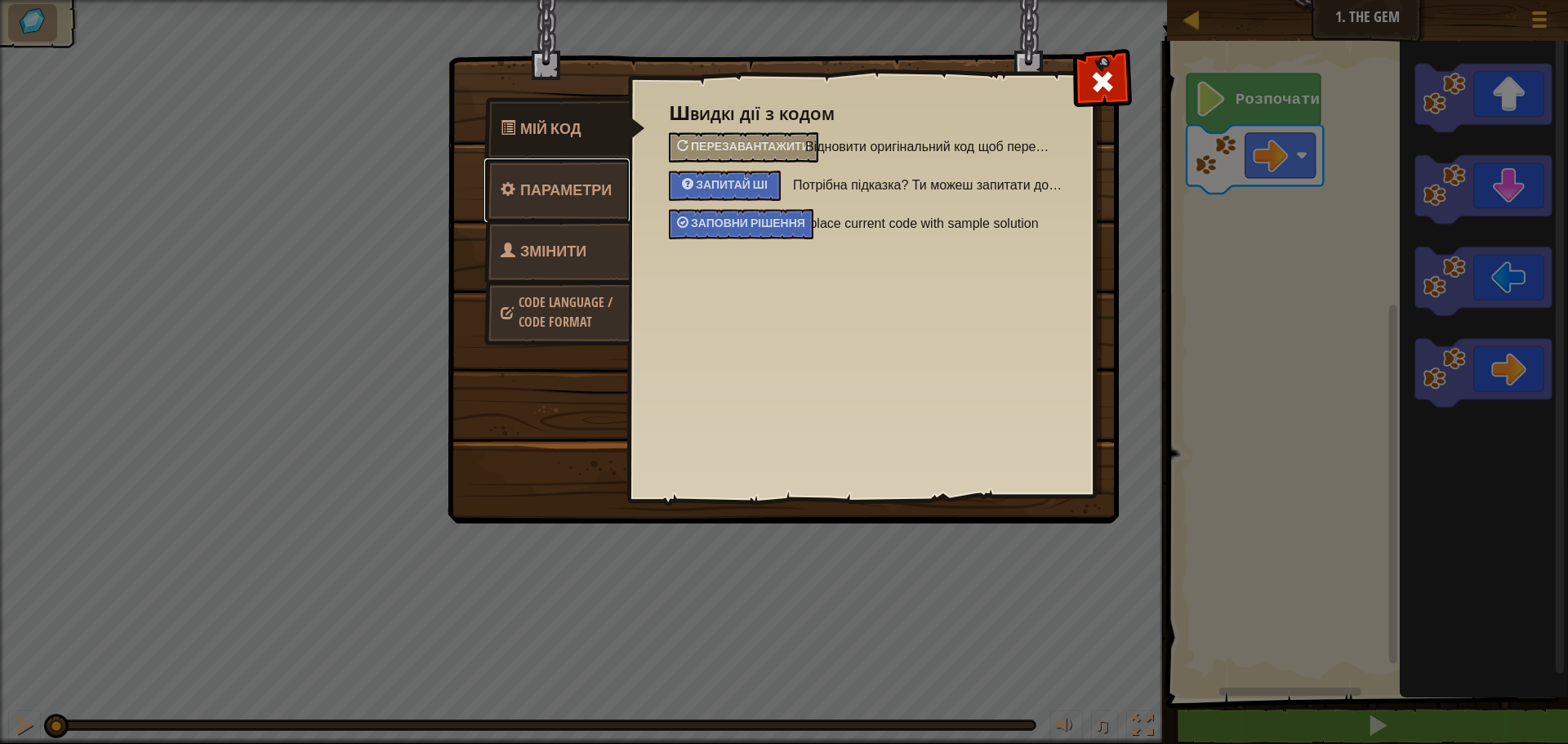 click on "Параметри" at bounding box center [566, 189] 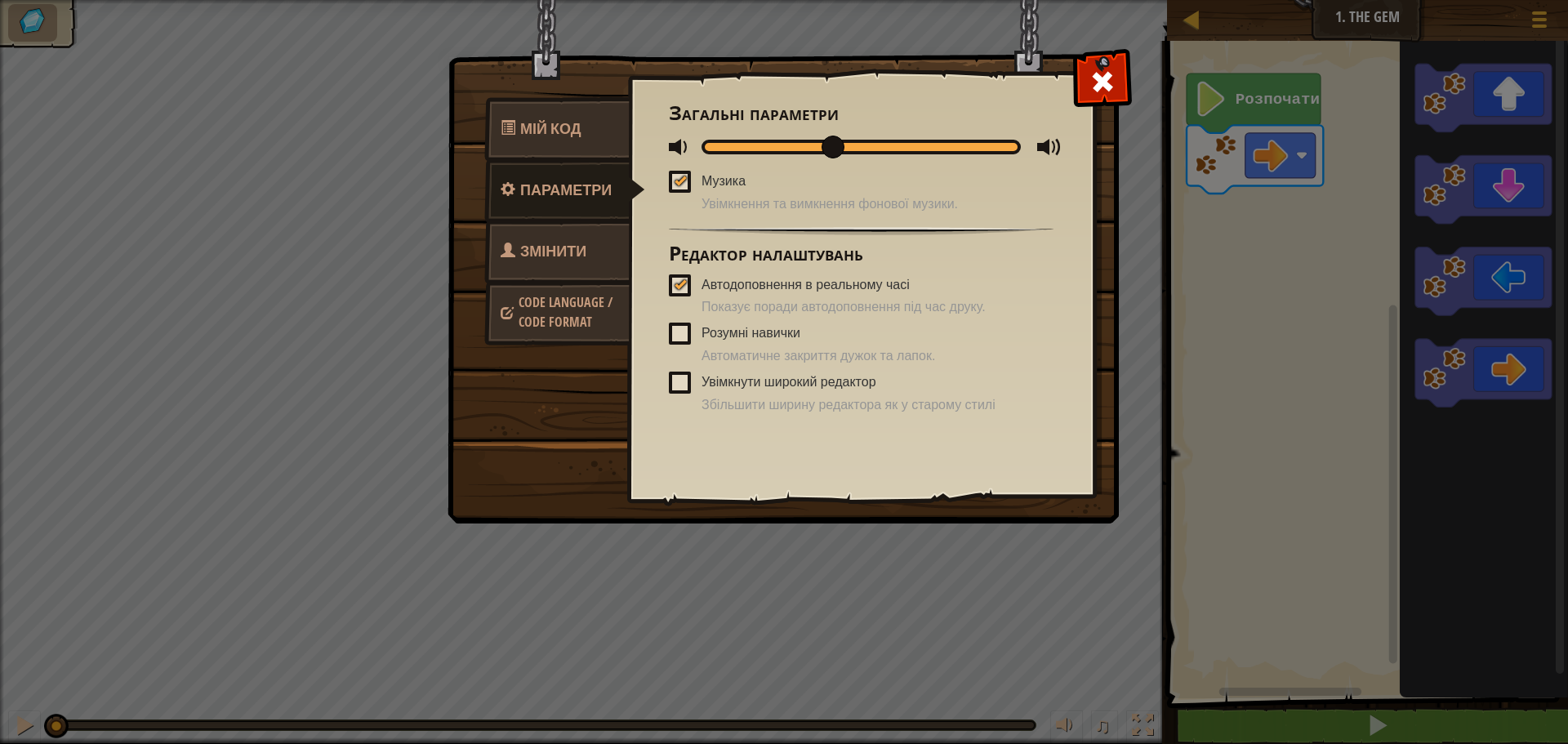 click on "Змінити героя" at bounding box center [557, 272] 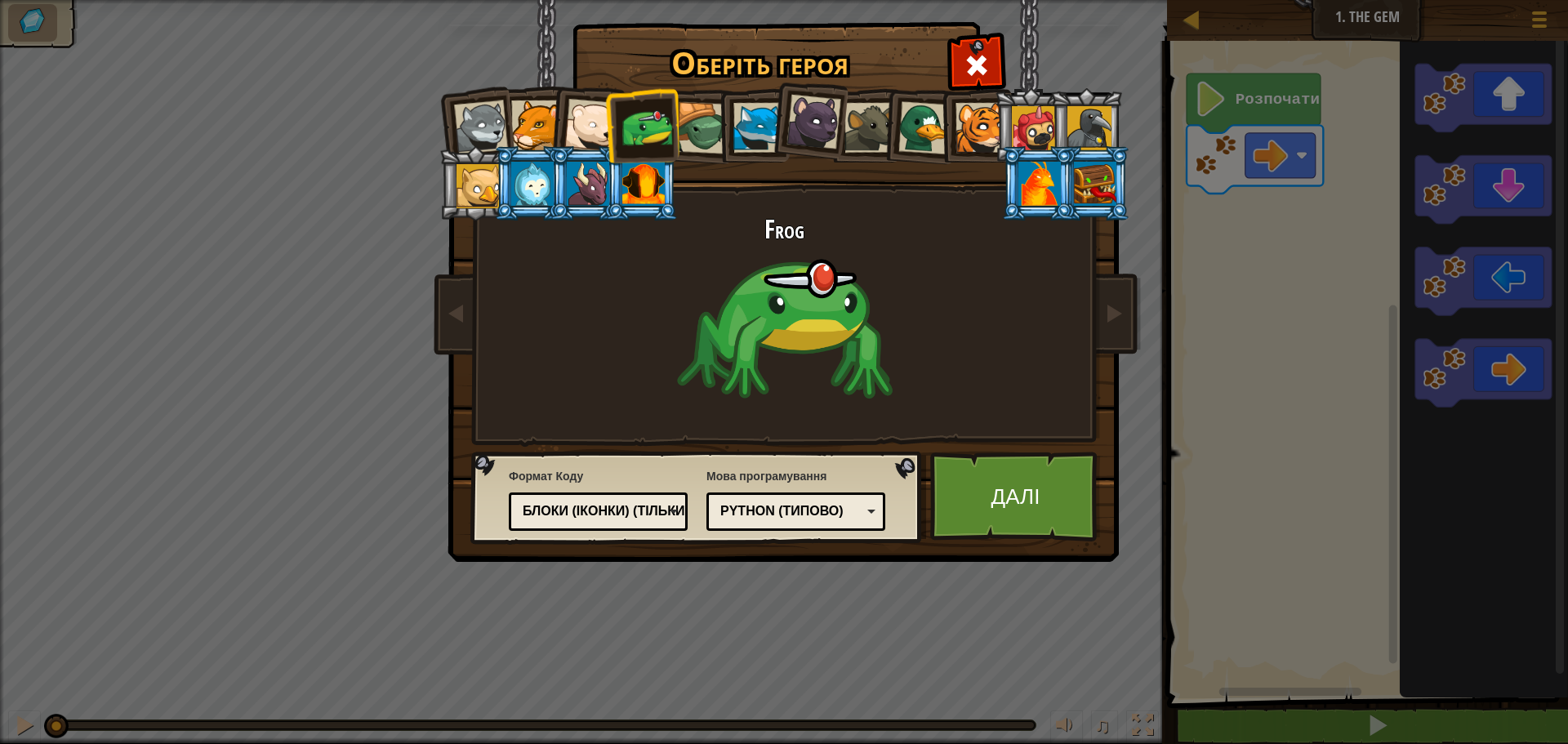 click on "Python (Типово)" at bounding box center [791, 511] 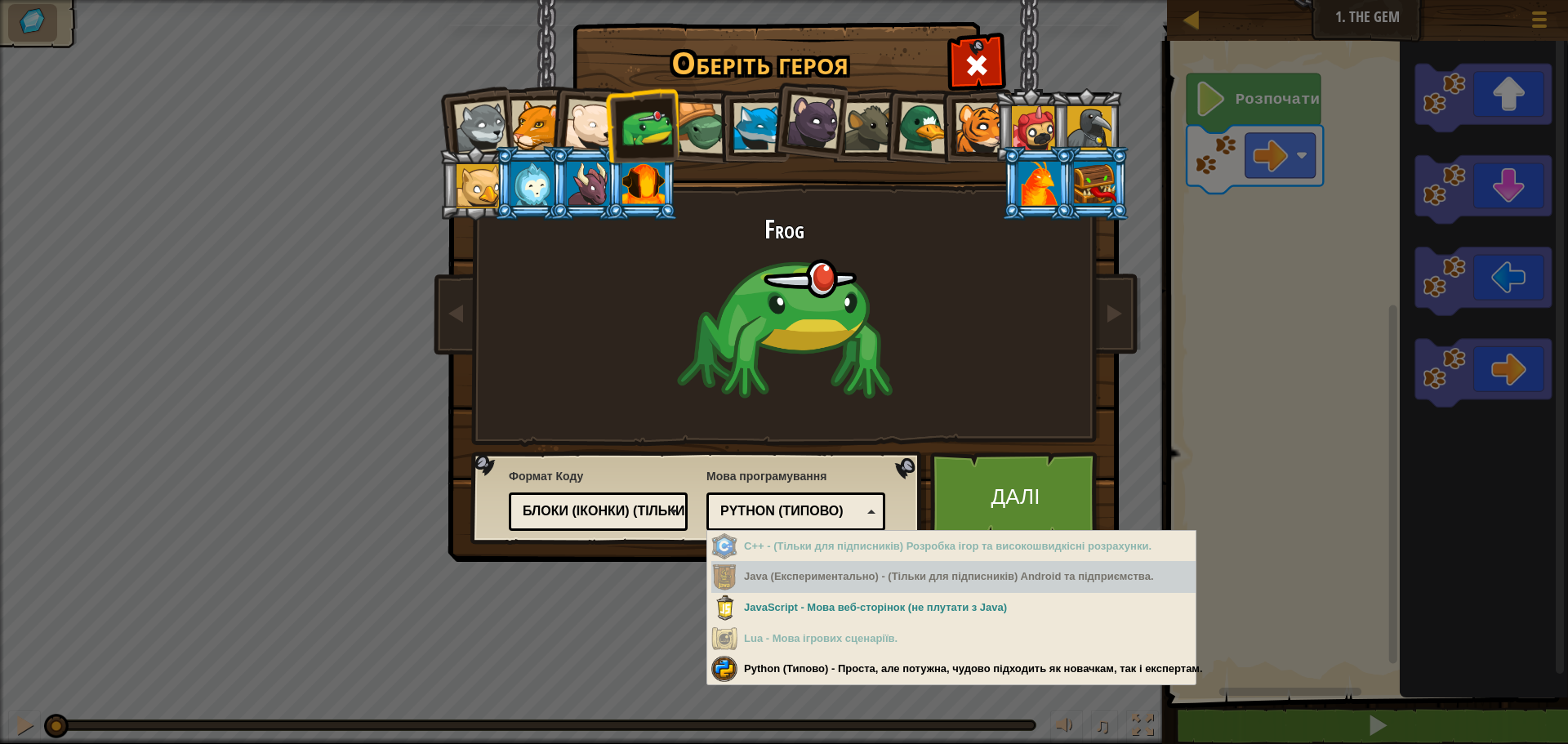 click on "Java (Експериментально) - (Тільки для підписників) Android та підприємства." at bounding box center (953, 577) 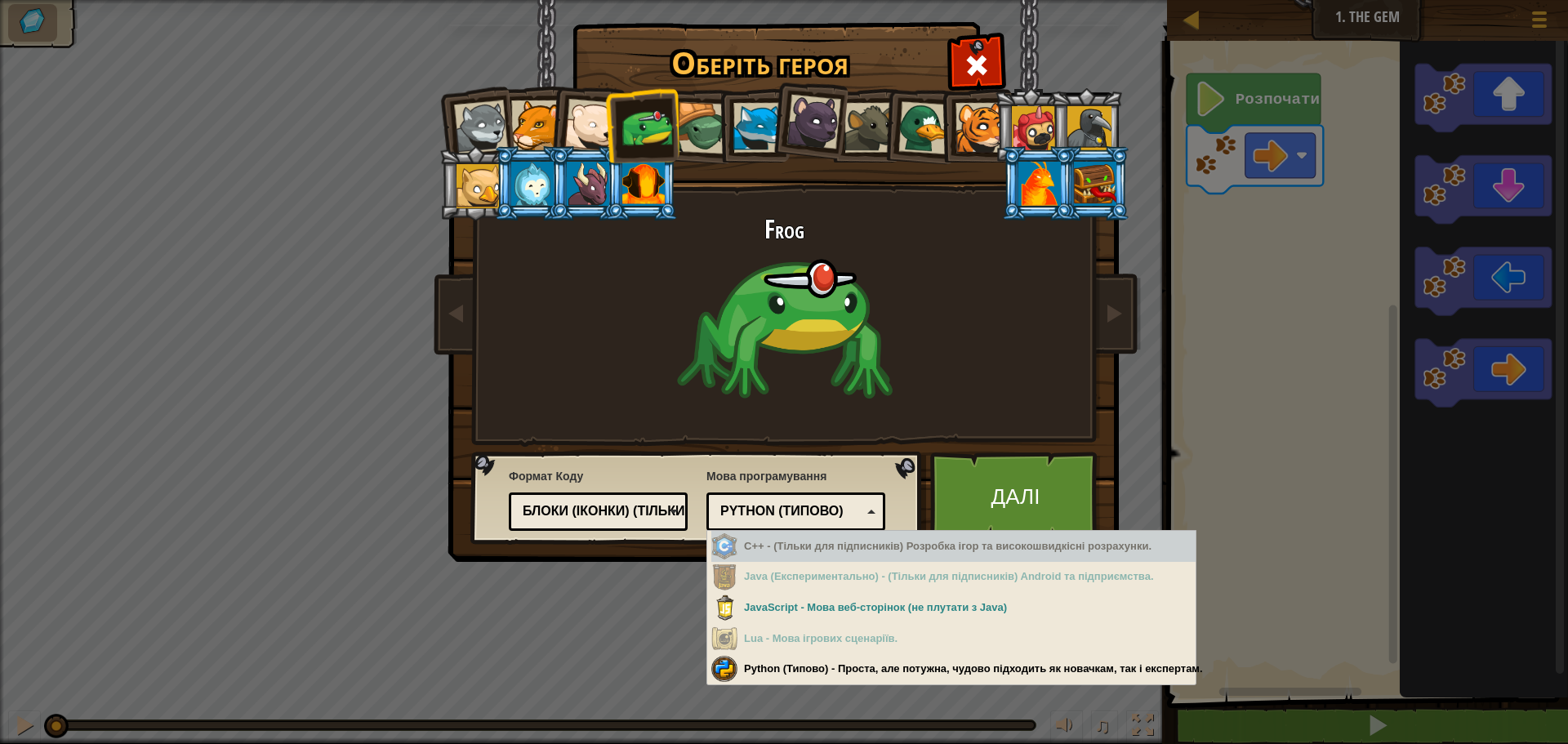 click on "Оберіть героя 360 Wolf Pup Cougar Polar Bear Cub Frog Turtle Blue Fox Panther Cub Brown Rat Duck Tiger Cub Pugicorn Raven Baby Griffin Yetibab Mimic Phoenix Dragonling Kindling Elemental Формат Коду   Текстовий код   Блоки і код   Блоки   Блоки (іконки) (тільки для молодших)   Блоки (іконки) (тільки для молодших) Блоки - Перетягни блоки для планшетів або молодших учнів   Блоки і код - Блоки і текстовий код поруч
Блоки (іконки) (тільки для молодших) - Блочні іконки для телефонів або для тих, хто ще не вміє читати Текстовий код - Введіть текстовий код у справжньому редакторі коду   Мова програмування Python (Типово) JavaScript Lua C++ Java (Експериментально)" at bounding box center [784, 372] 